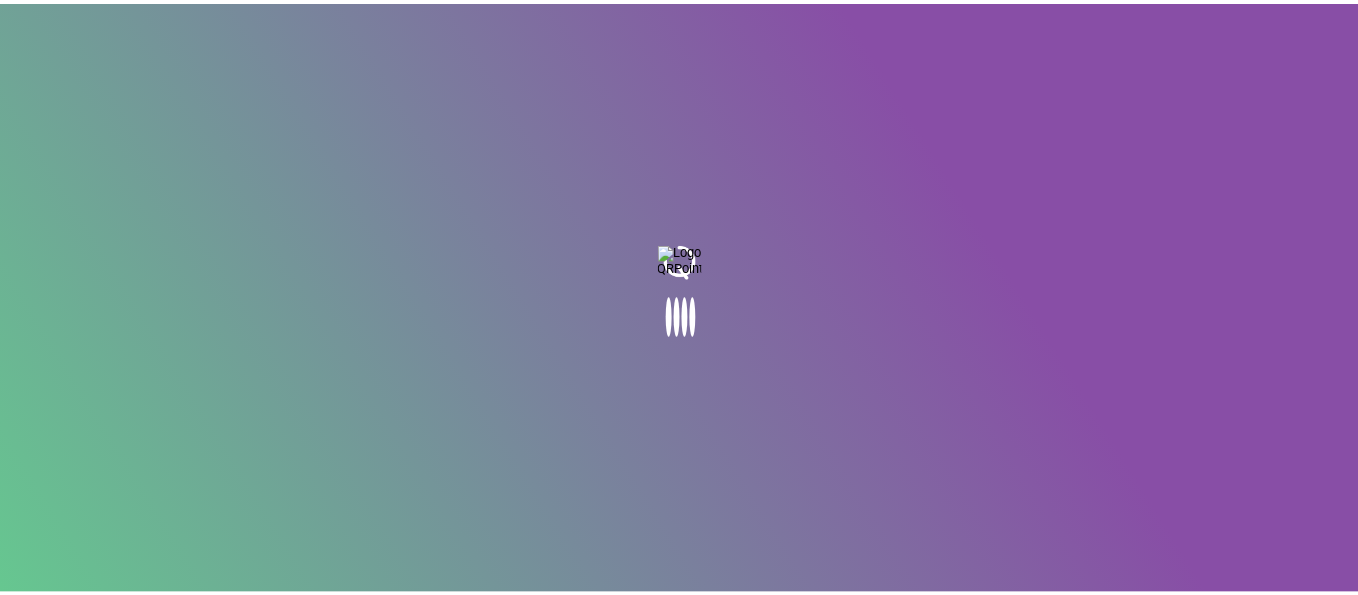 scroll, scrollTop: 0, scrollLeft: 0, axis: both 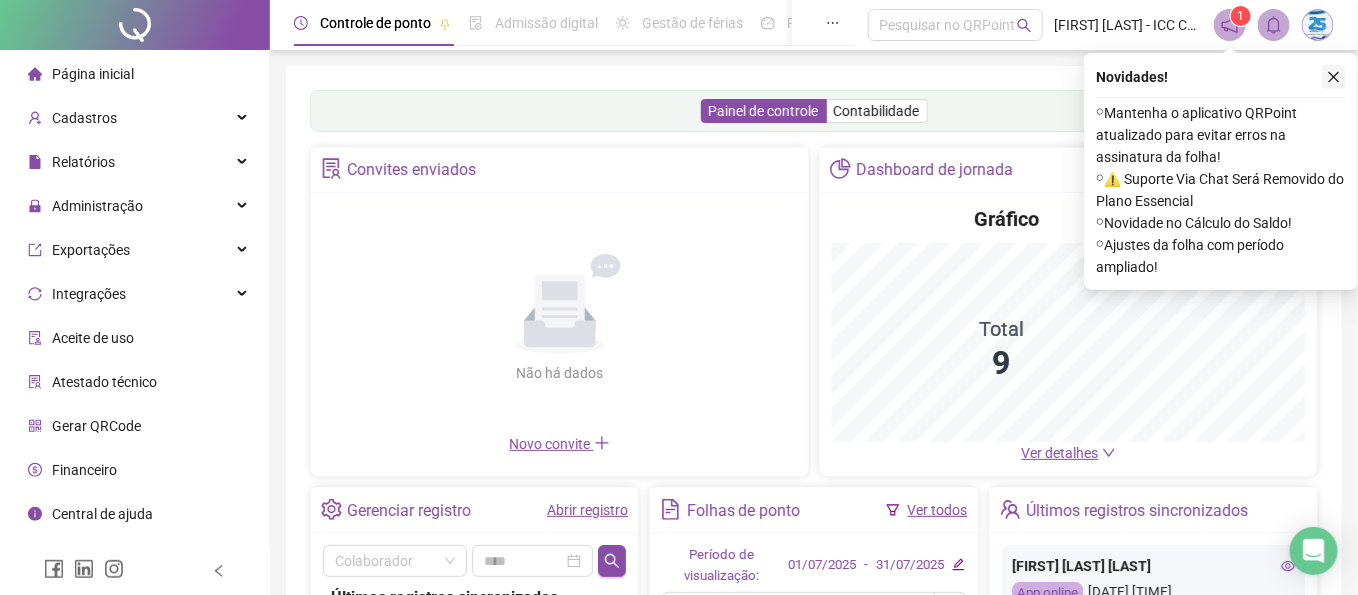 click 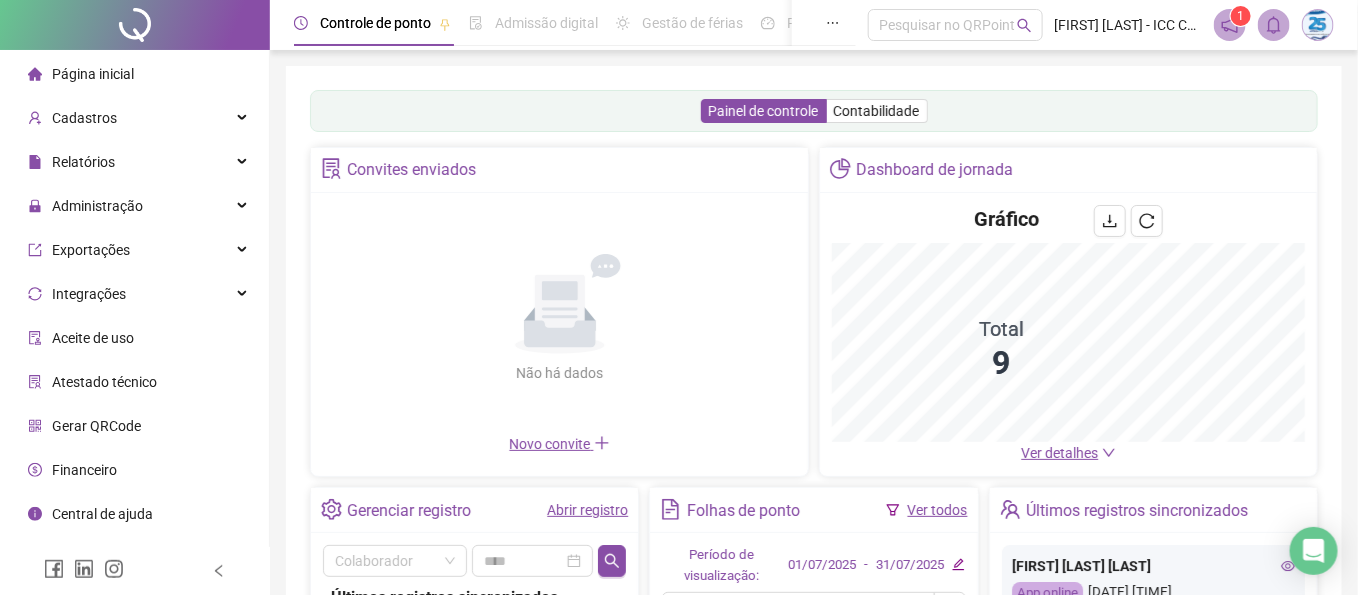 click 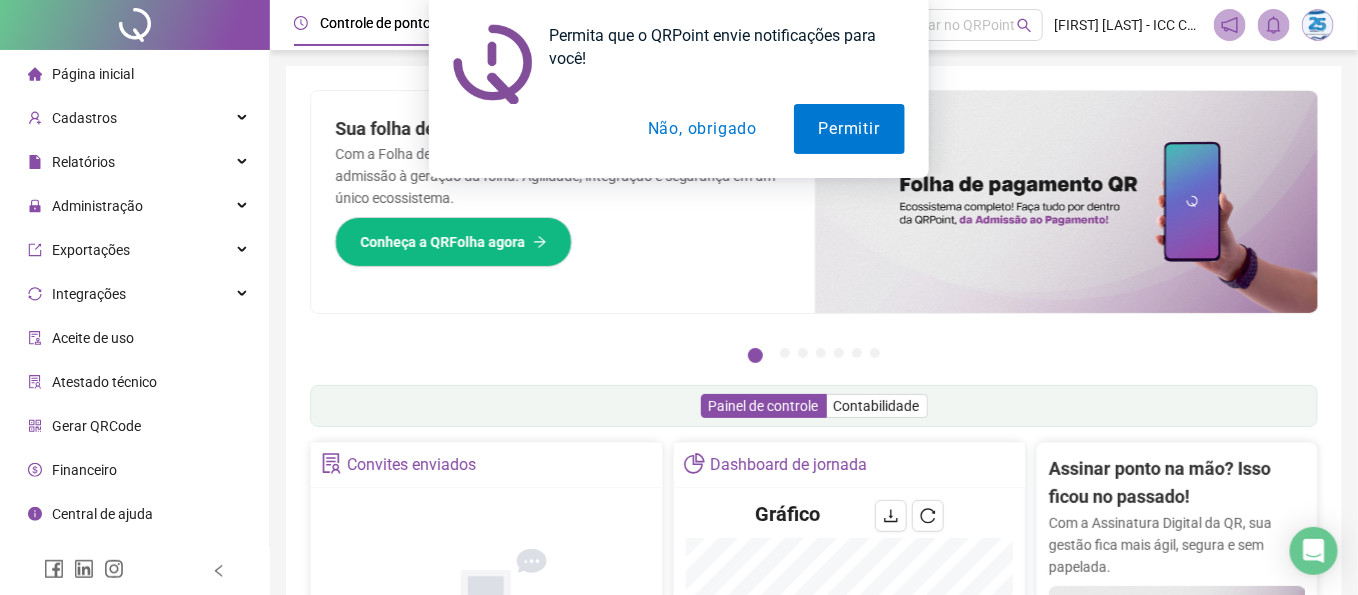 click on "Não, obrigado" at bounding box center [702, 129] 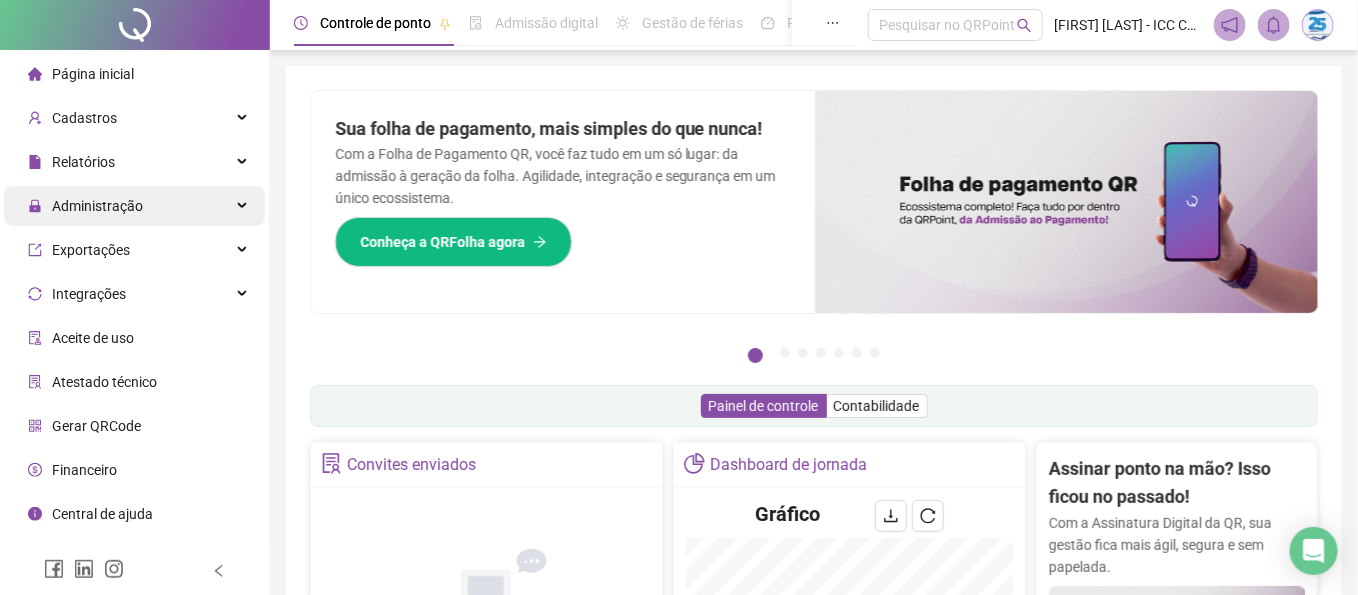 click on "Administração" at bounding box center (134, 206) 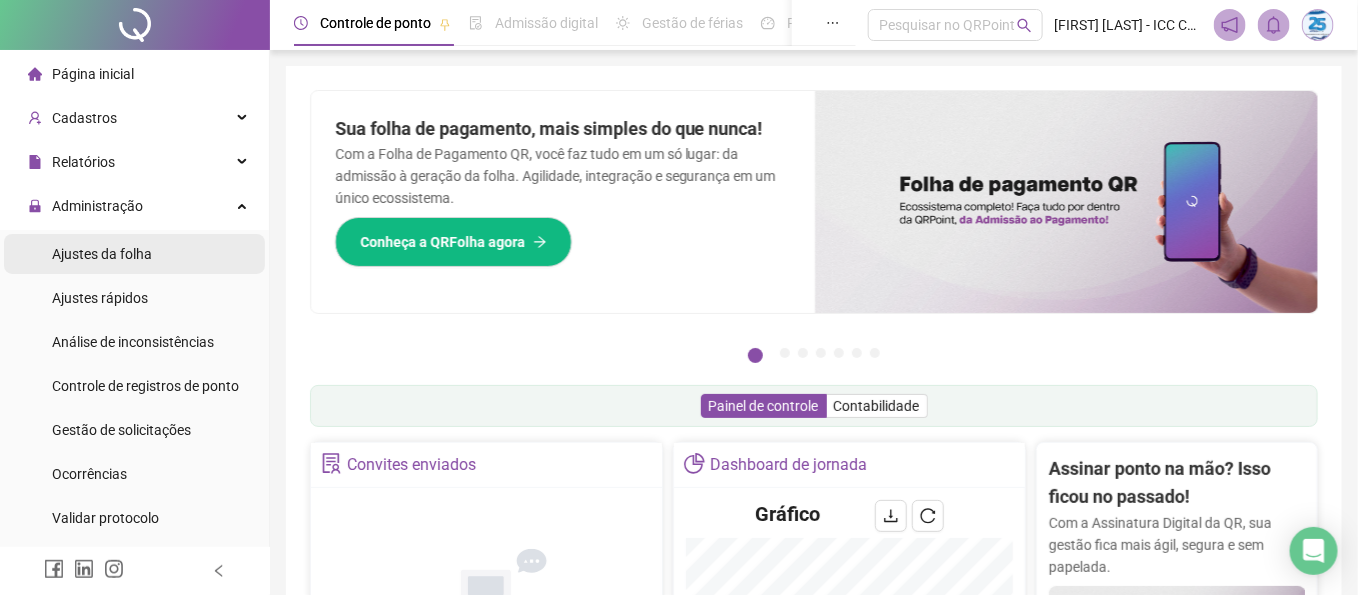 click on "Ajustes da folha" at bounding box center (102, 254) 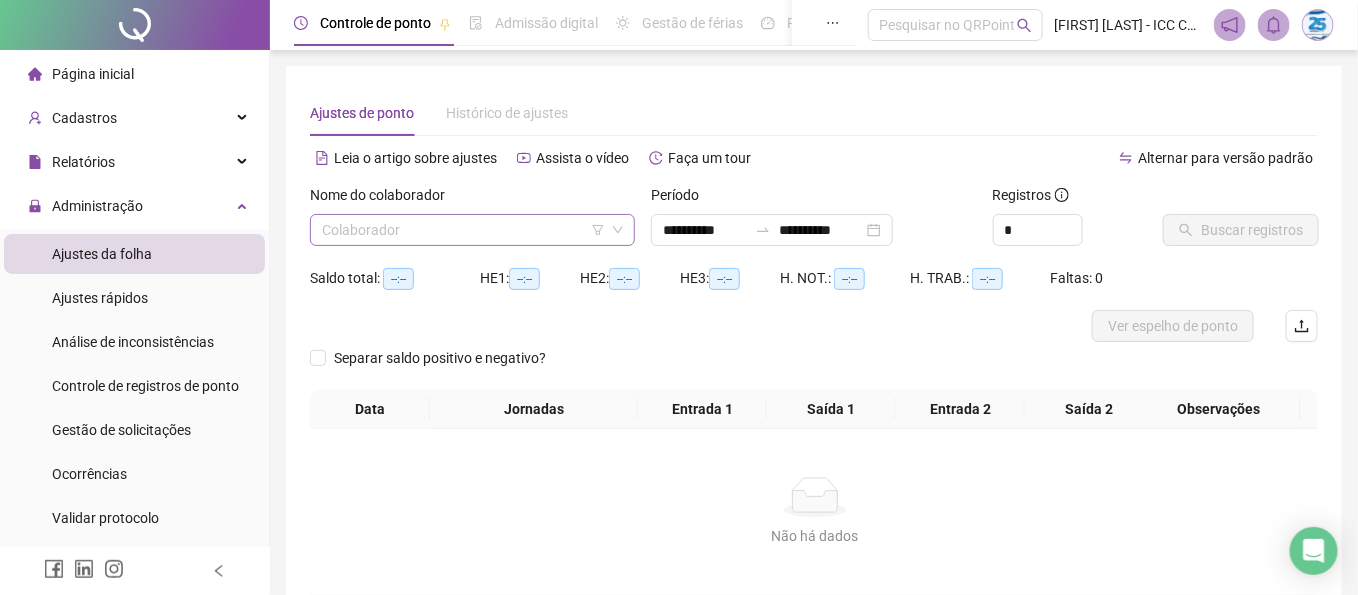 click at bounding box center [463, 230] 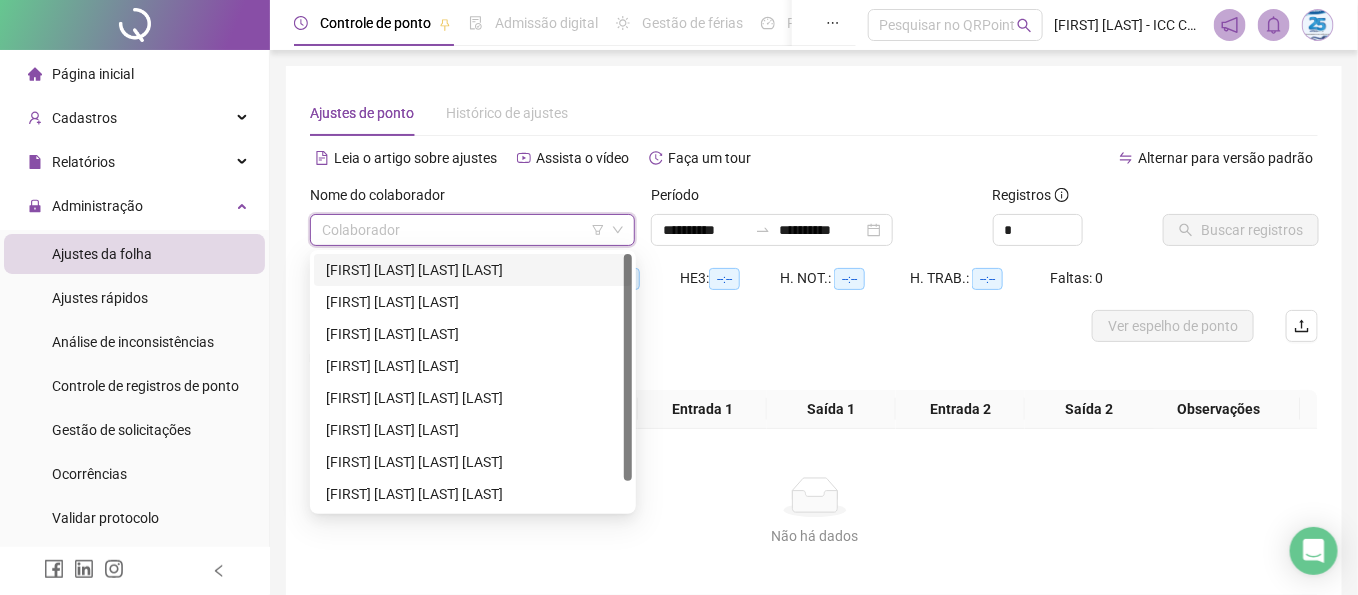 click on "[FIRST] [LAST] [LAST] [LAST]" at bounding box center (473, 270) 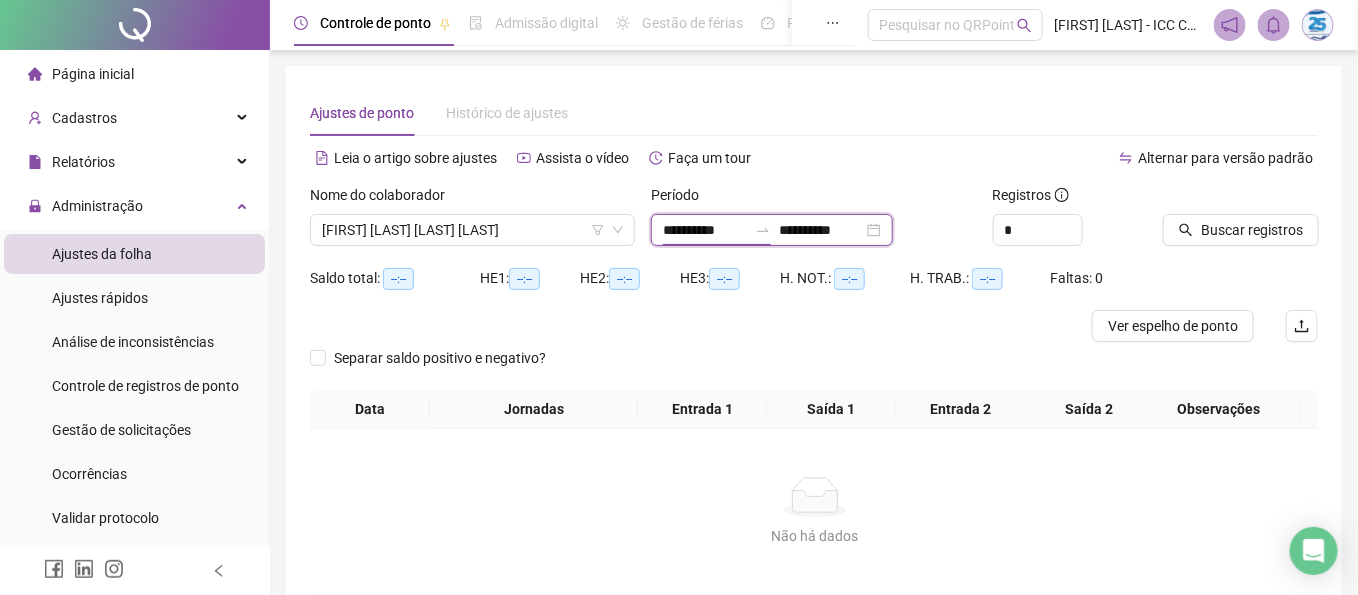 click on "**********" at bounding box center (705, 230) 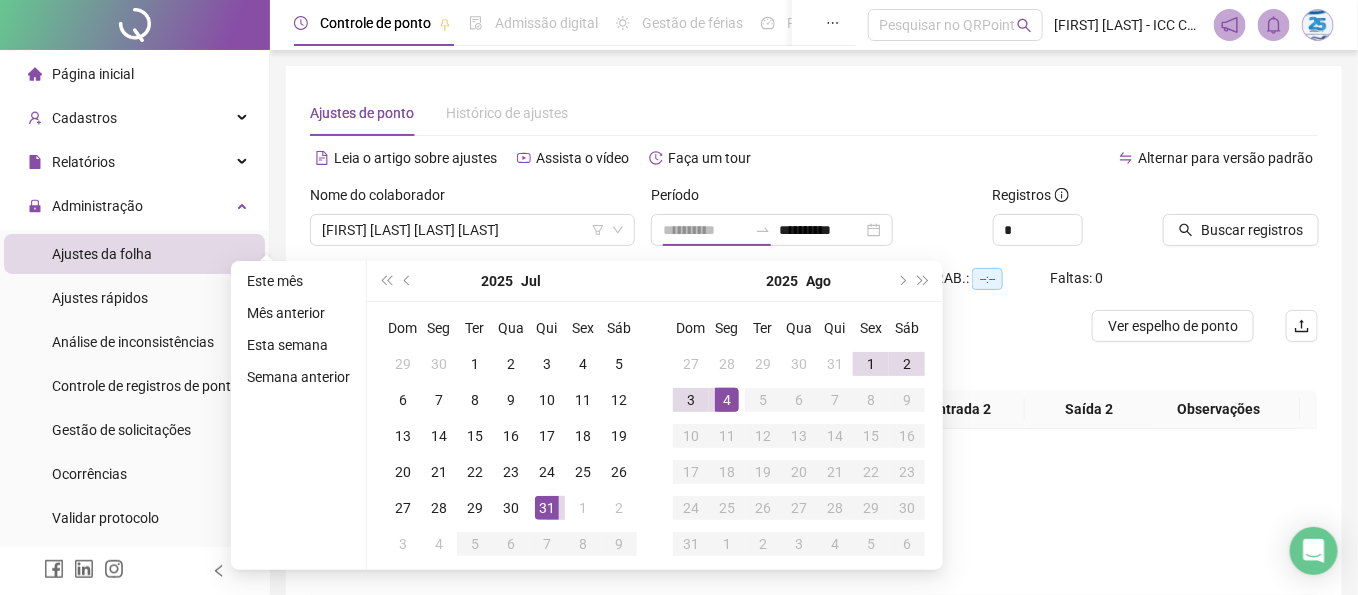 drag, startPoint x: 723, startPoint y: 404, endPoint x: 737, endPoint y: 415, distance: 17.804493 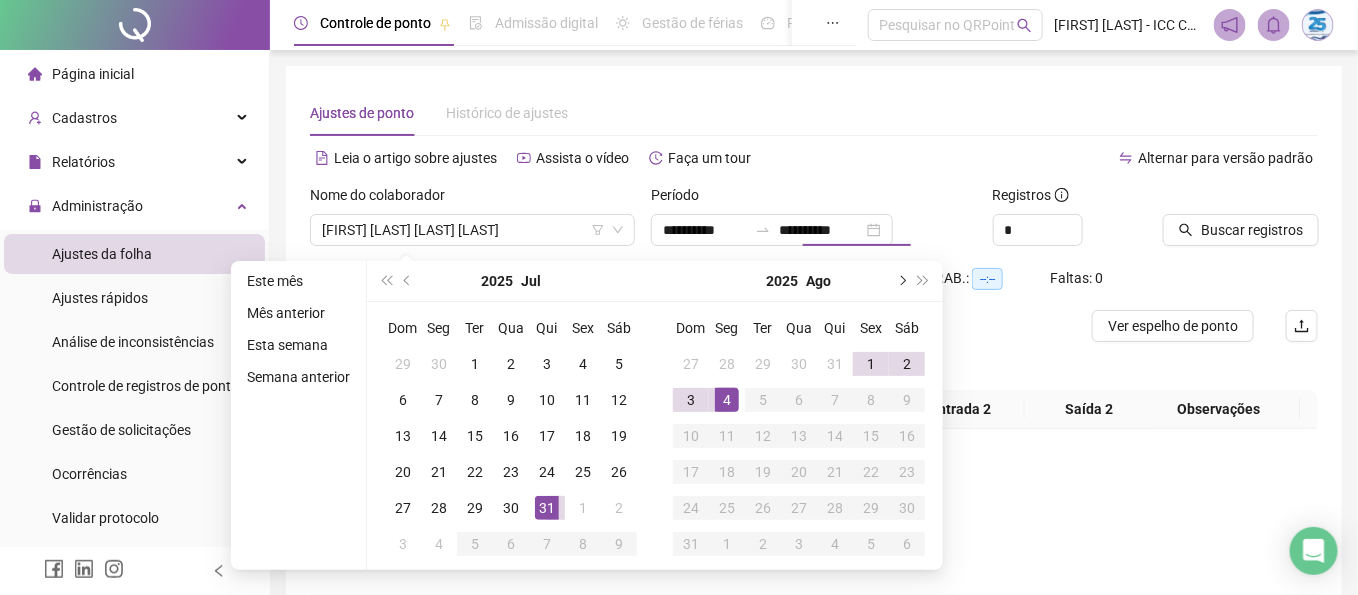 click at bounding box center (901, 281) 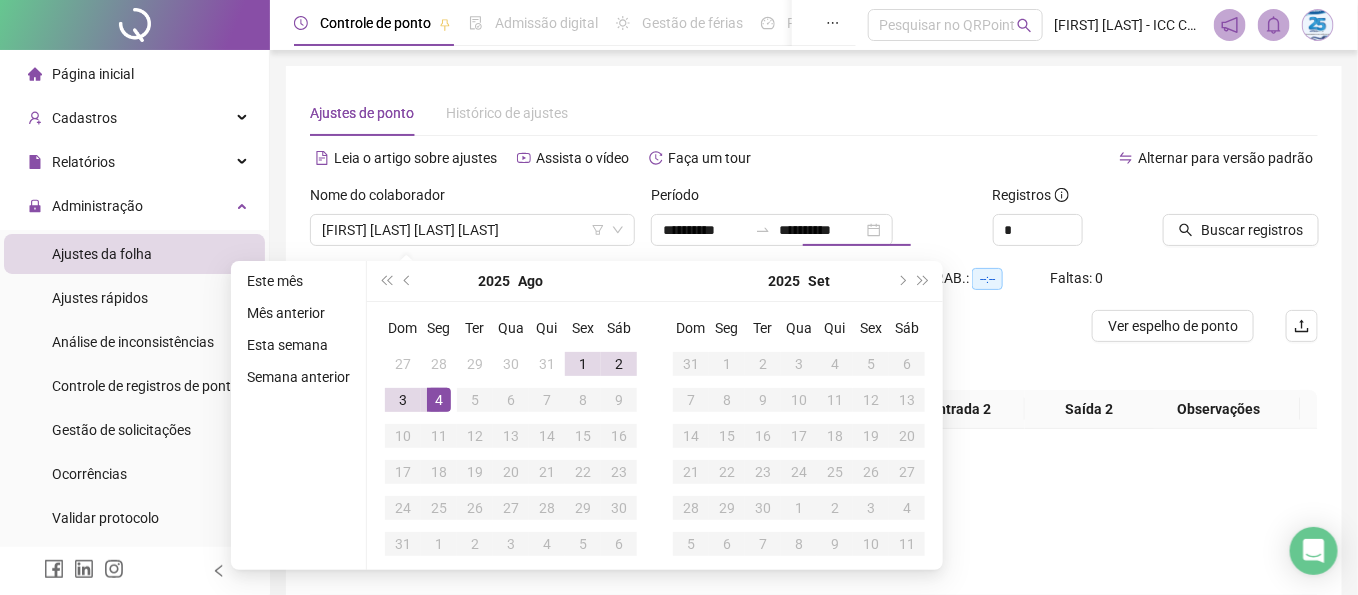 click on "2" at bounding box center (763, 364) 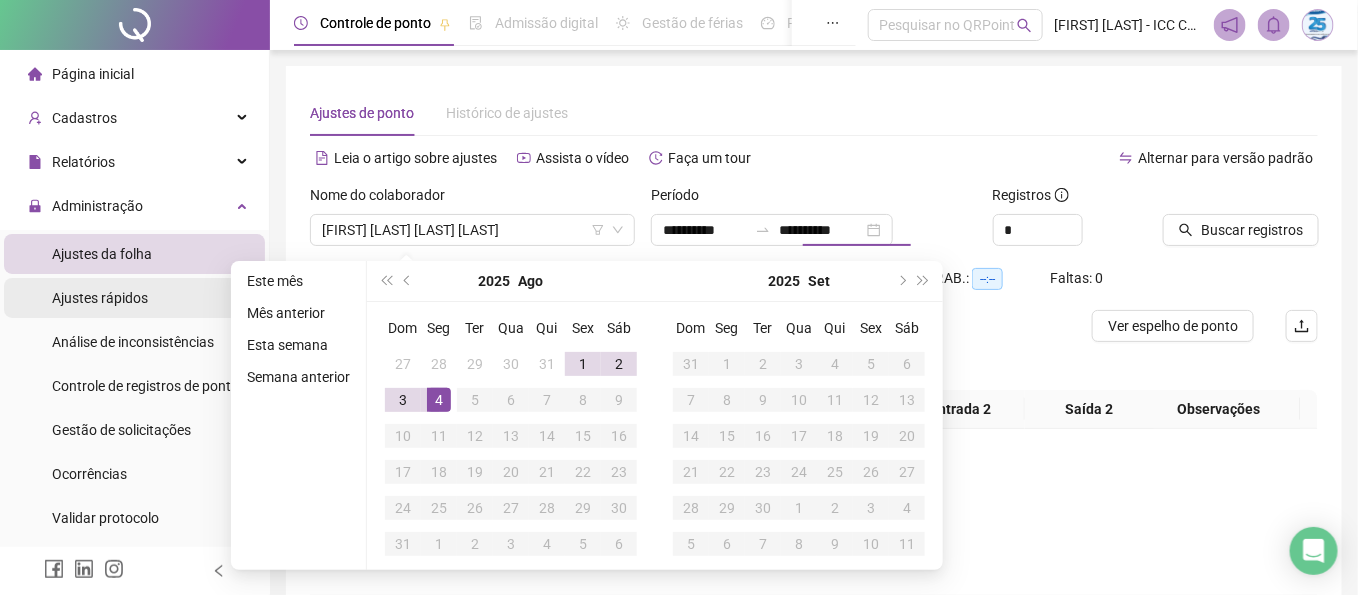 type on "**********" 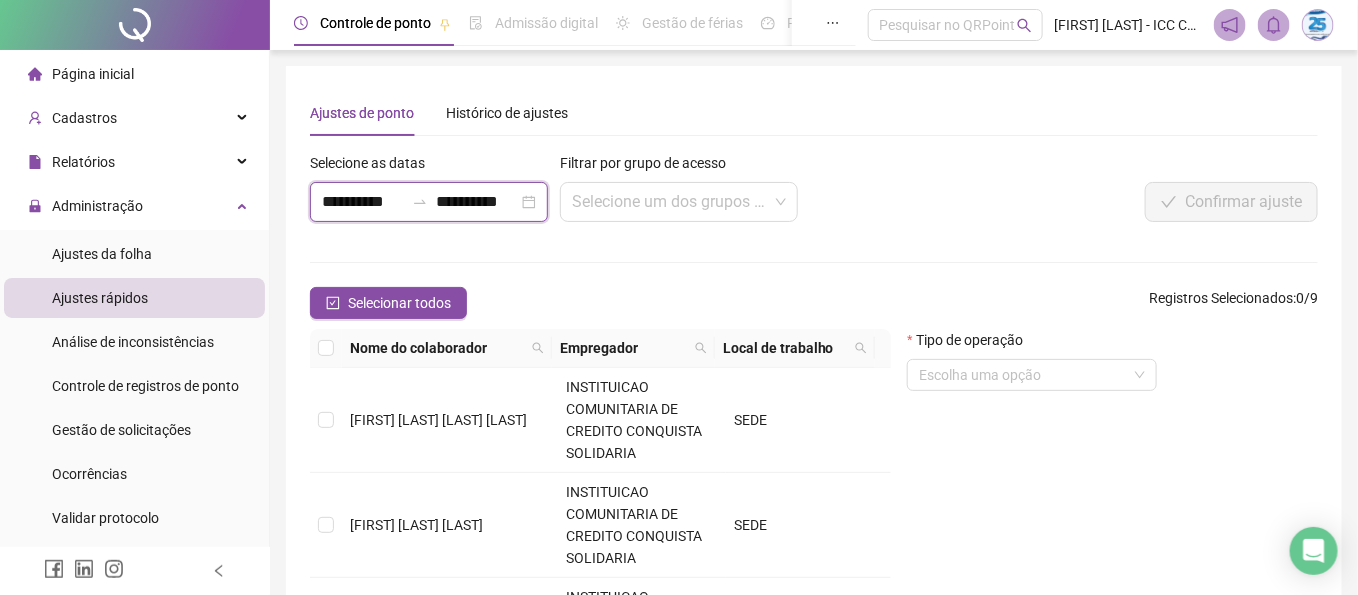 click on "**********" at bounding box center (363, 202) 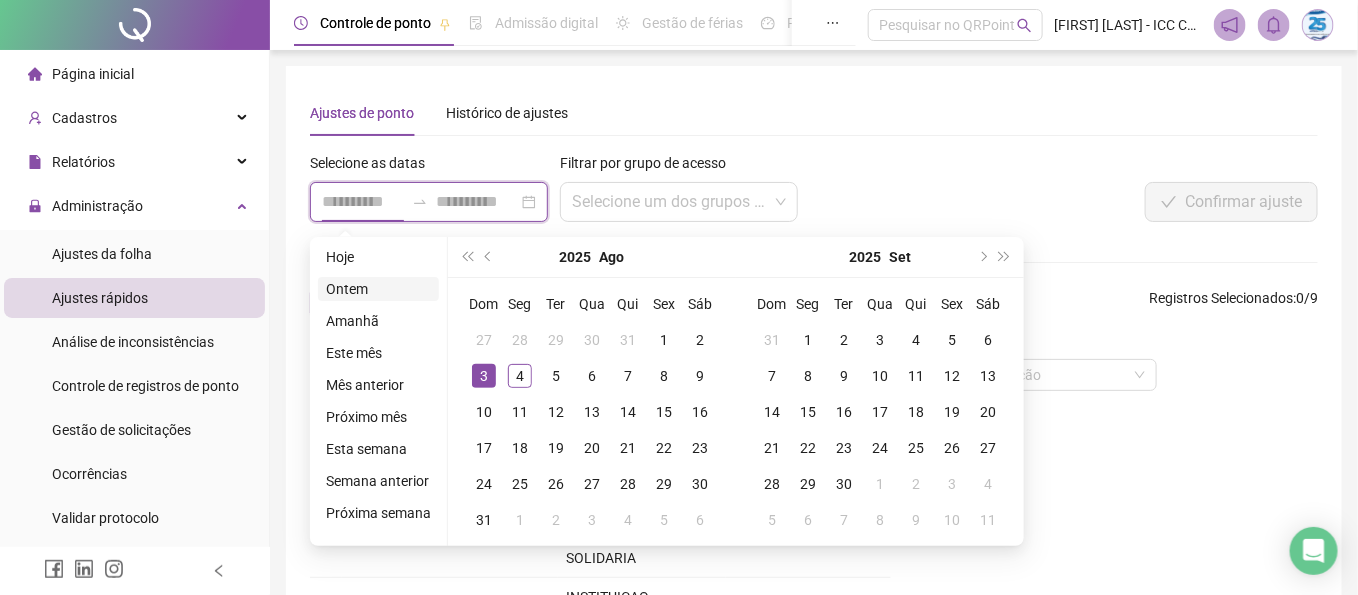 type on "**********" 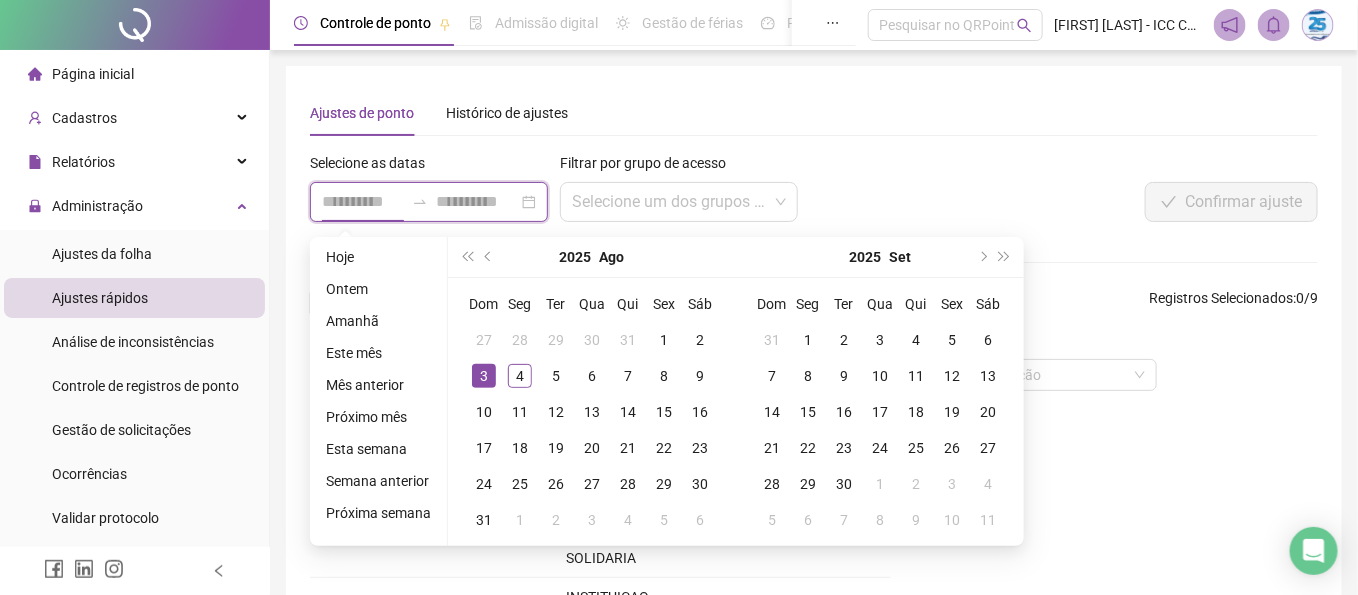 type on "**********" 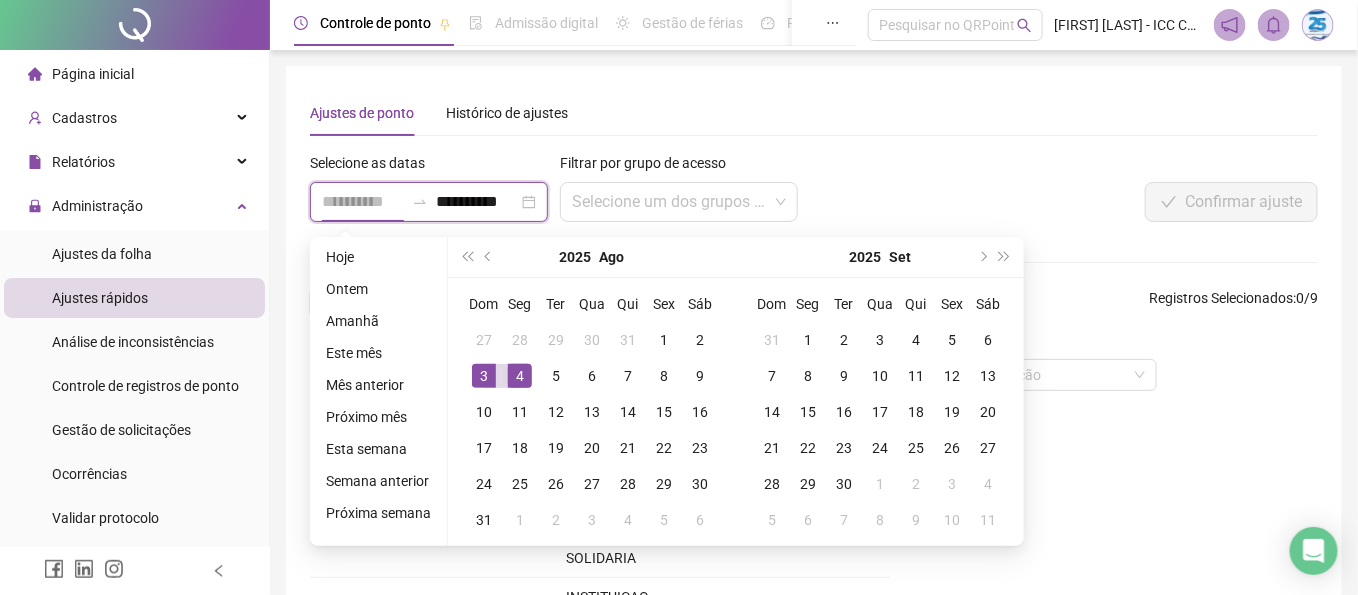 type on "**********" 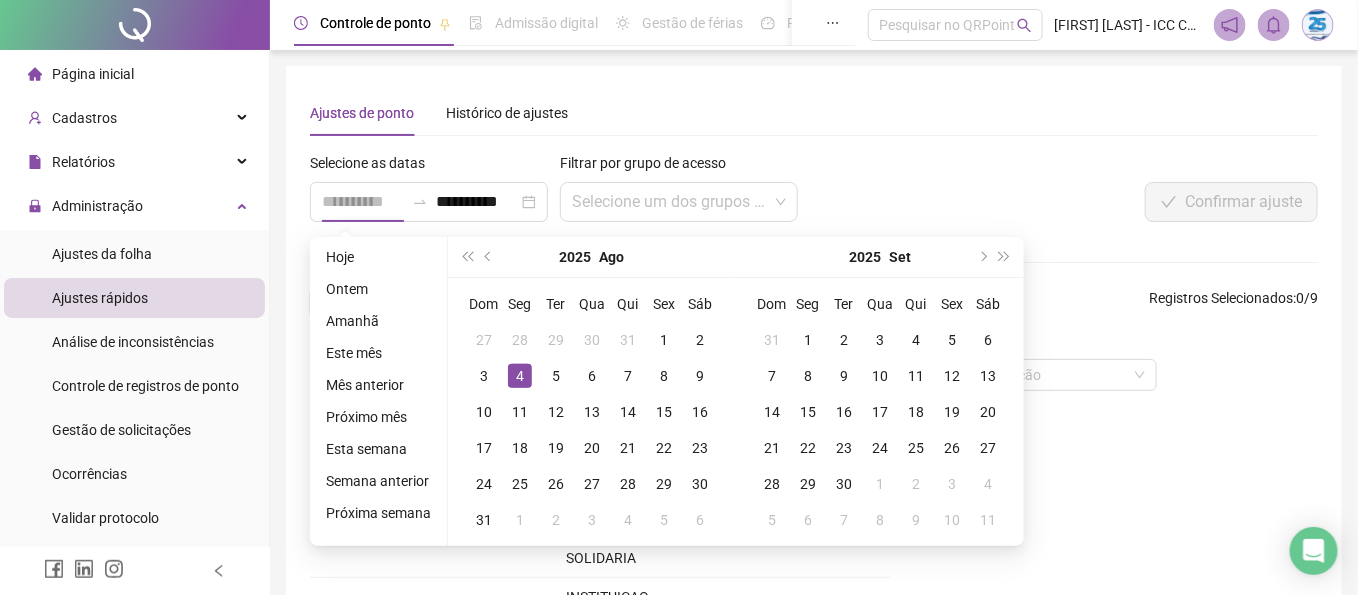 click on "4" at bounding box center (520, 376) 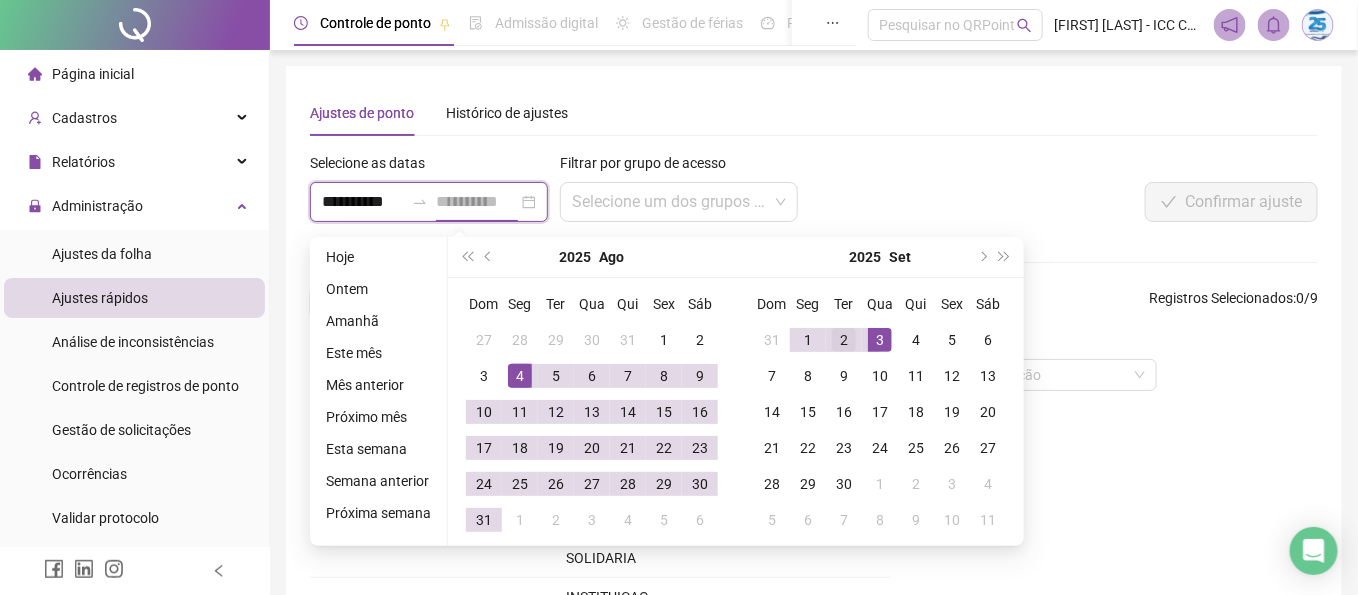 type on "**********" 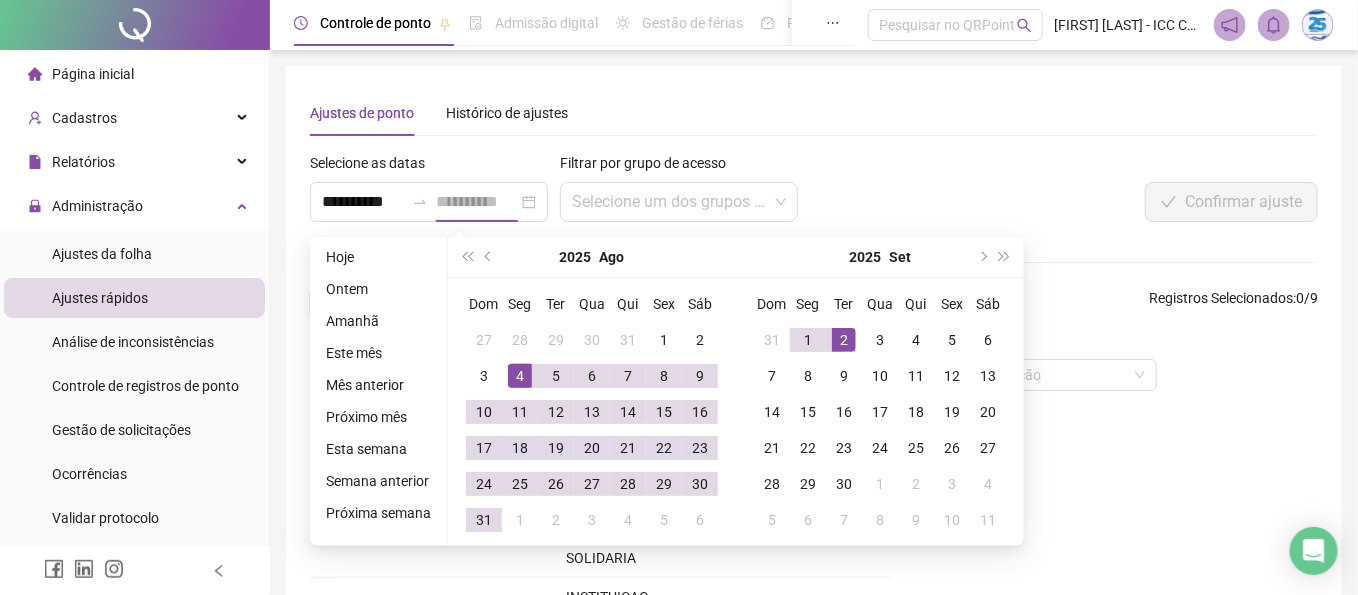 click on "2" at bounding box center (844, 340) 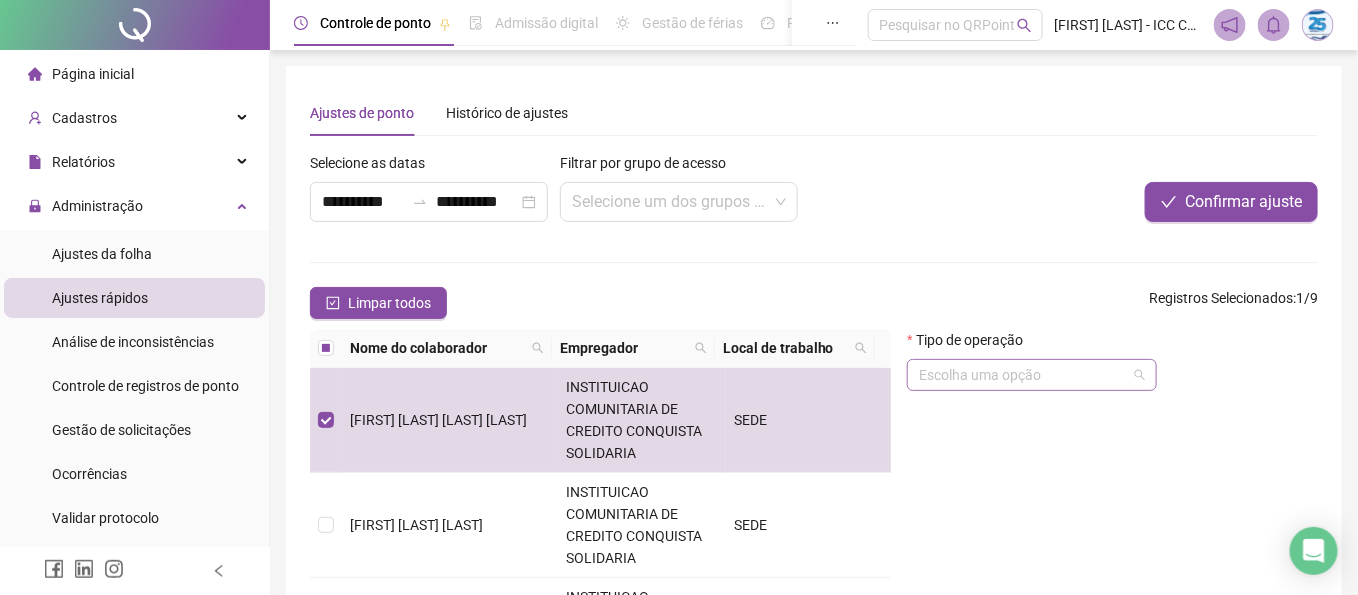 click at bounding box center [1032, 375] 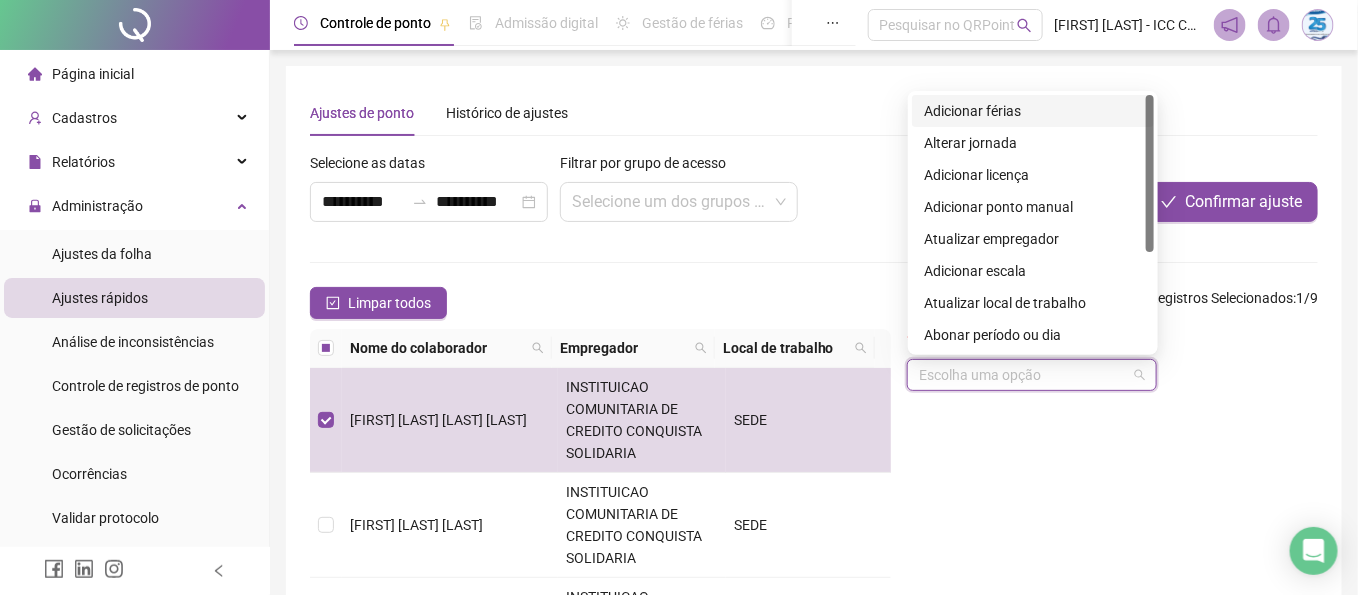 click on "Adicionar férias" at bounding box center (1033, 111) 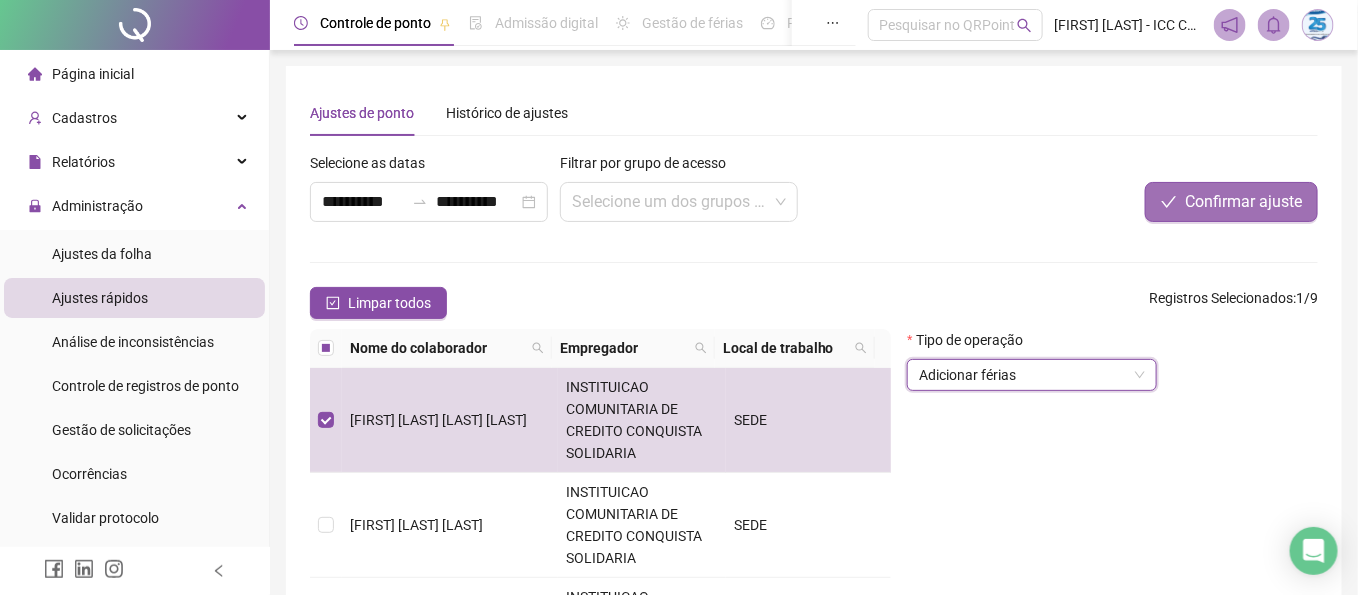 click on "Confirmar ajuste" at bounding box center [1243, 202] 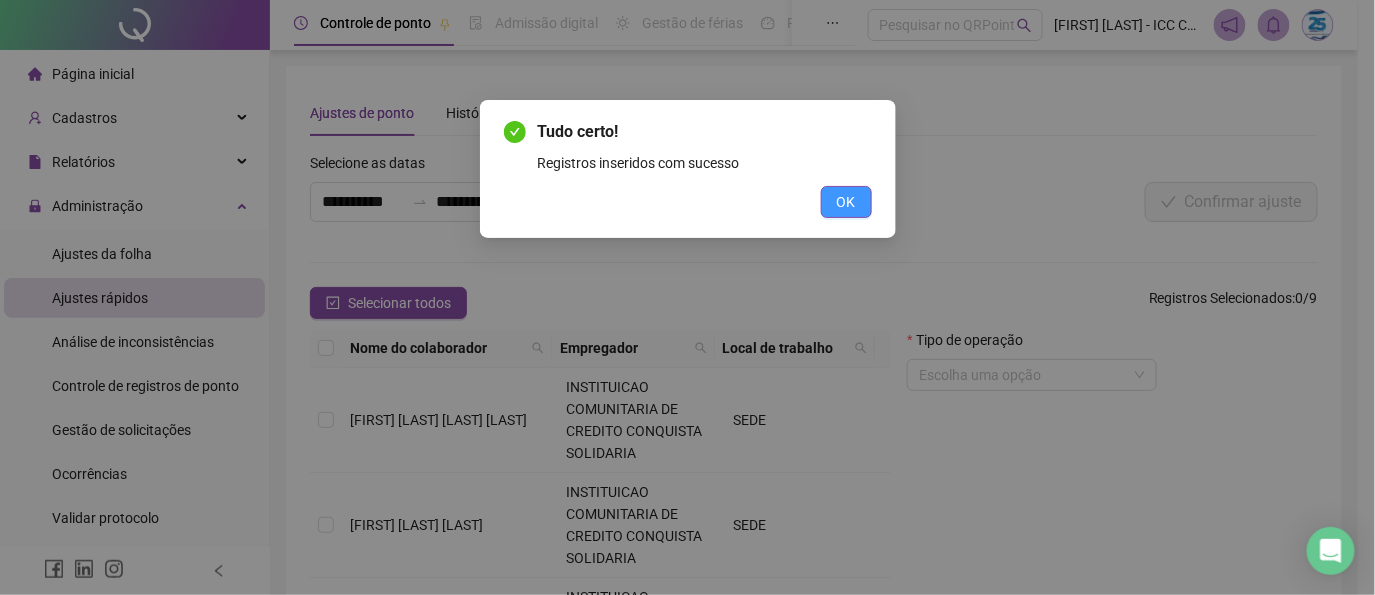 click on "OK" at bounding box center [846, 202] 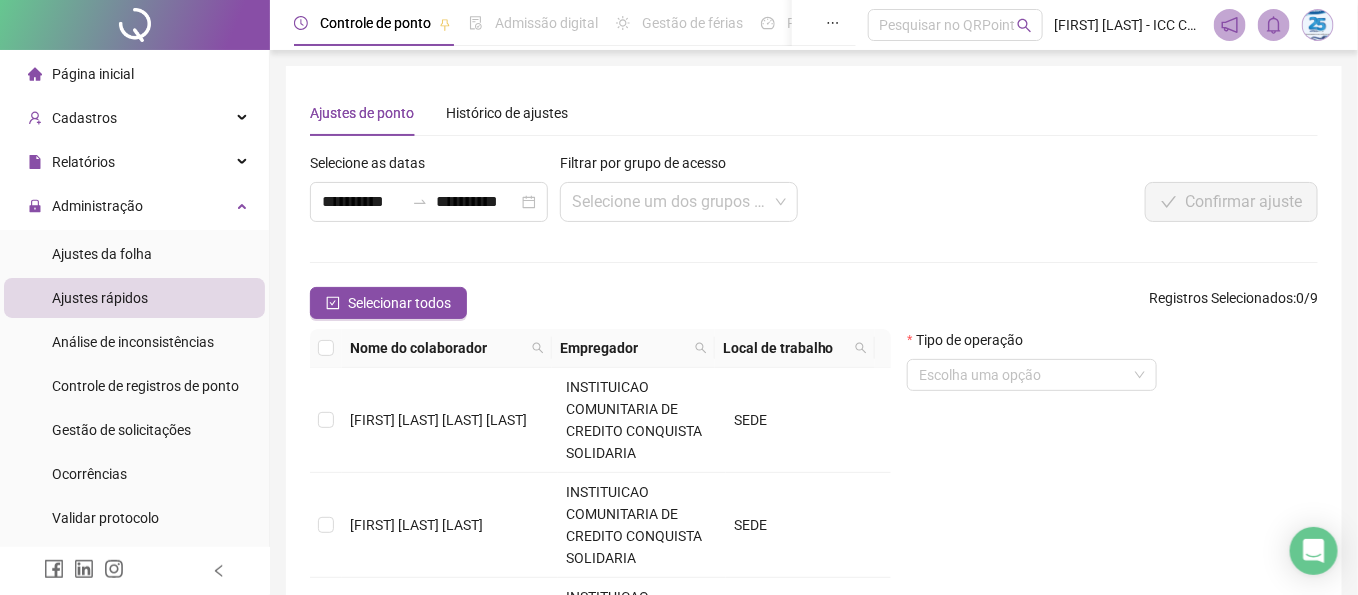 click on "Página inicial" at bounding box center (93, 74) 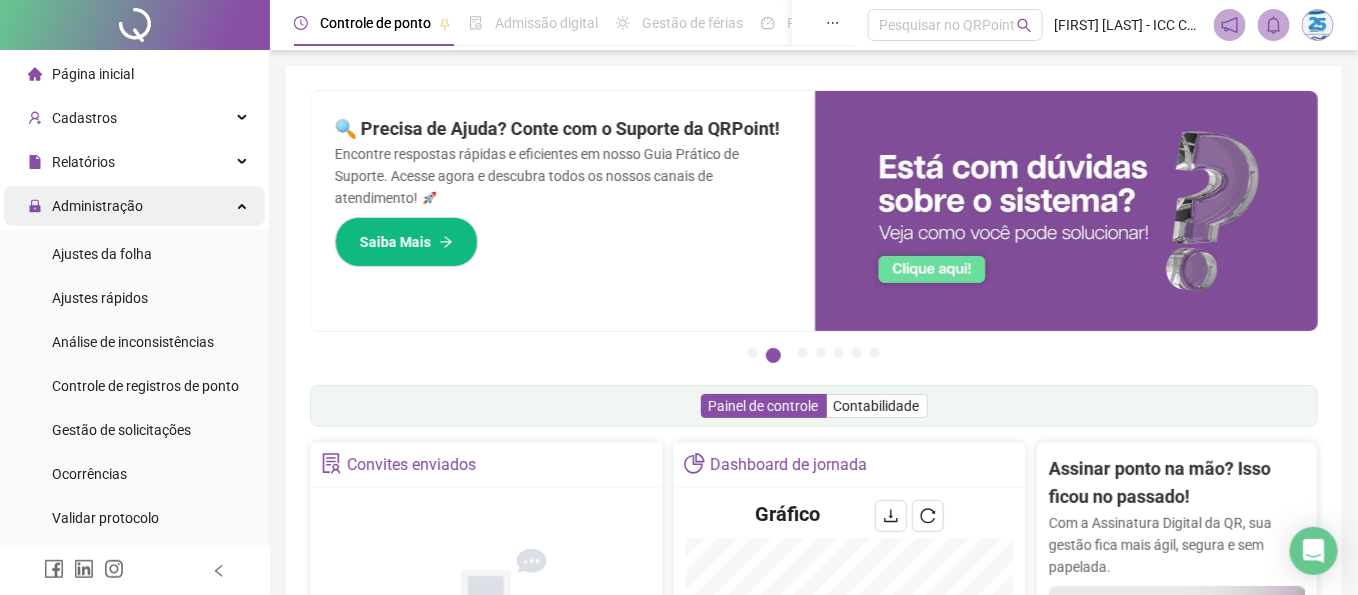 click on "Administração" at bounding box center (97, 206) 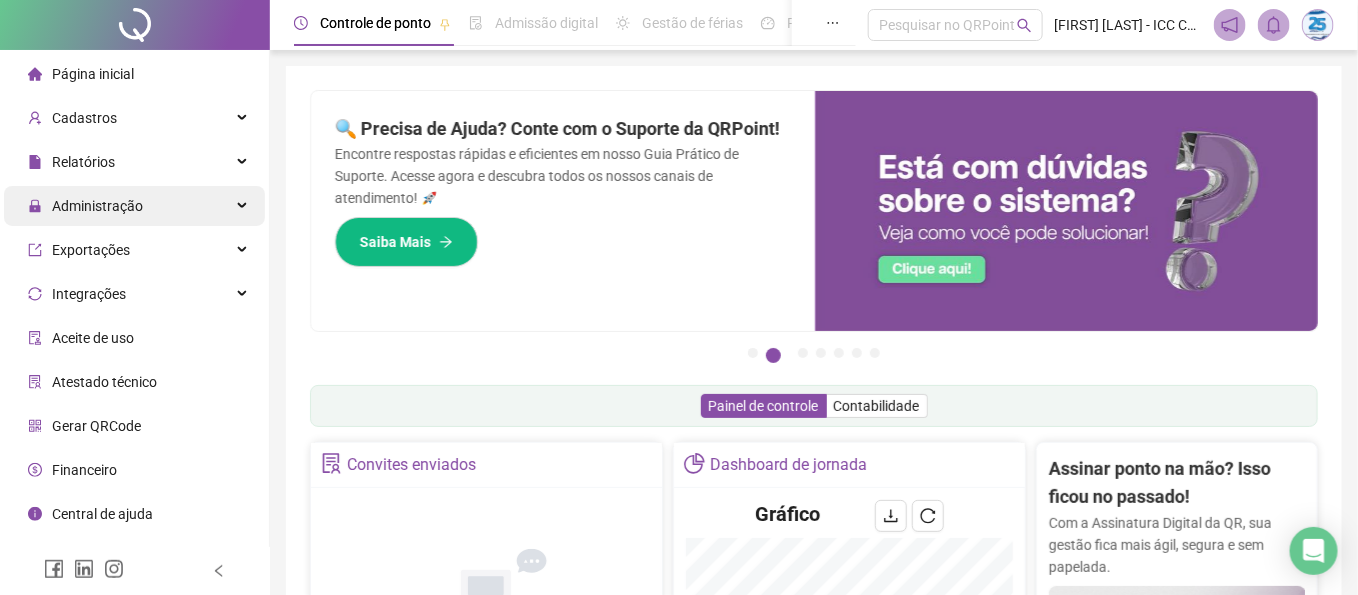 click on "Administração" at bounding box center (97, 206) 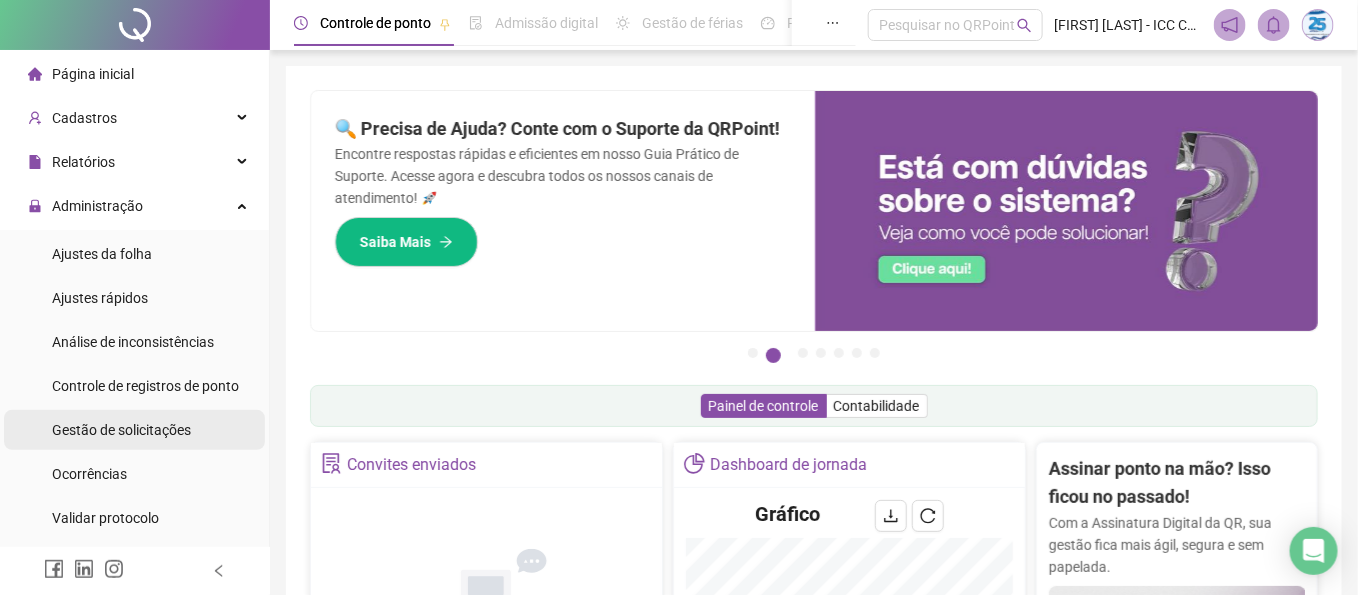 click on "Gestão de solicitações" at bounding box center (121, 430) 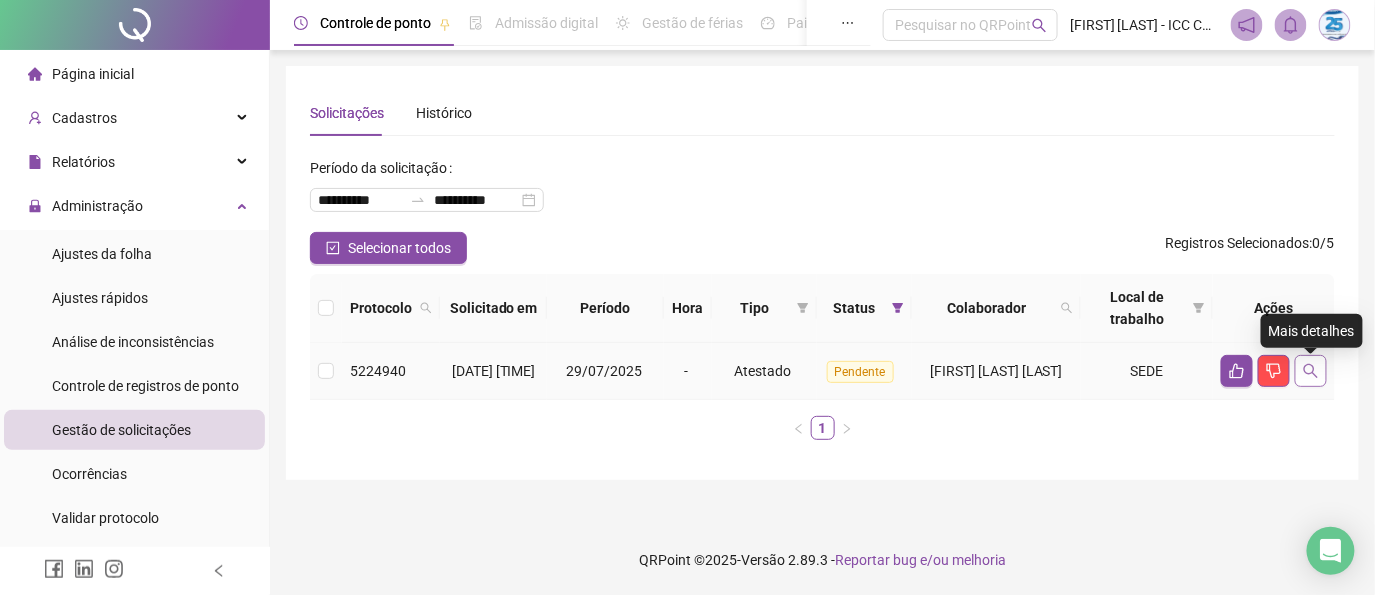 click 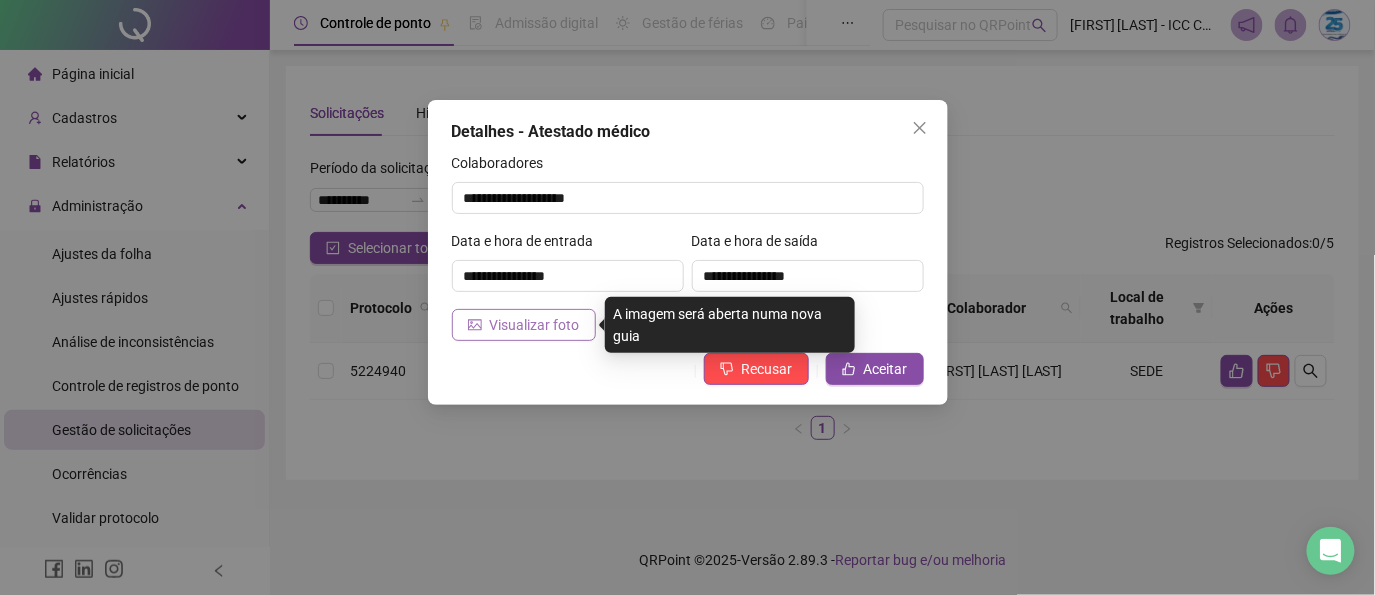 click on "Visualizar foto" at bounding box center (535, 325) 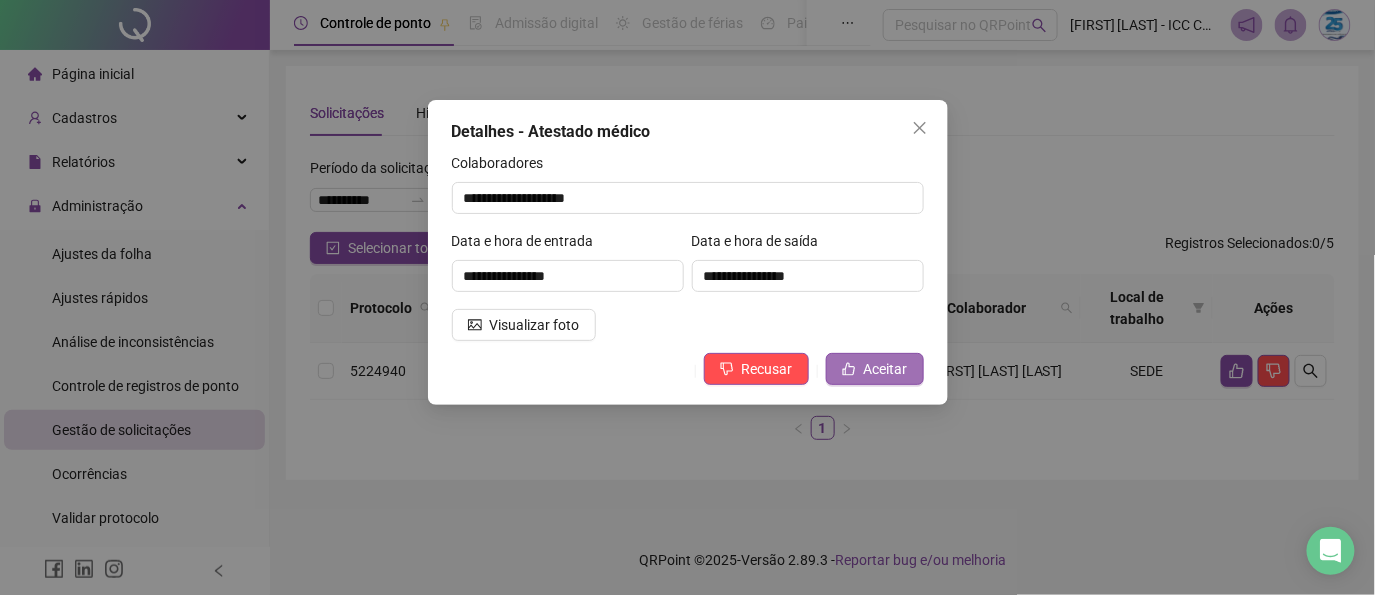 click on "Aceitar" at bounding box center (886, 369) 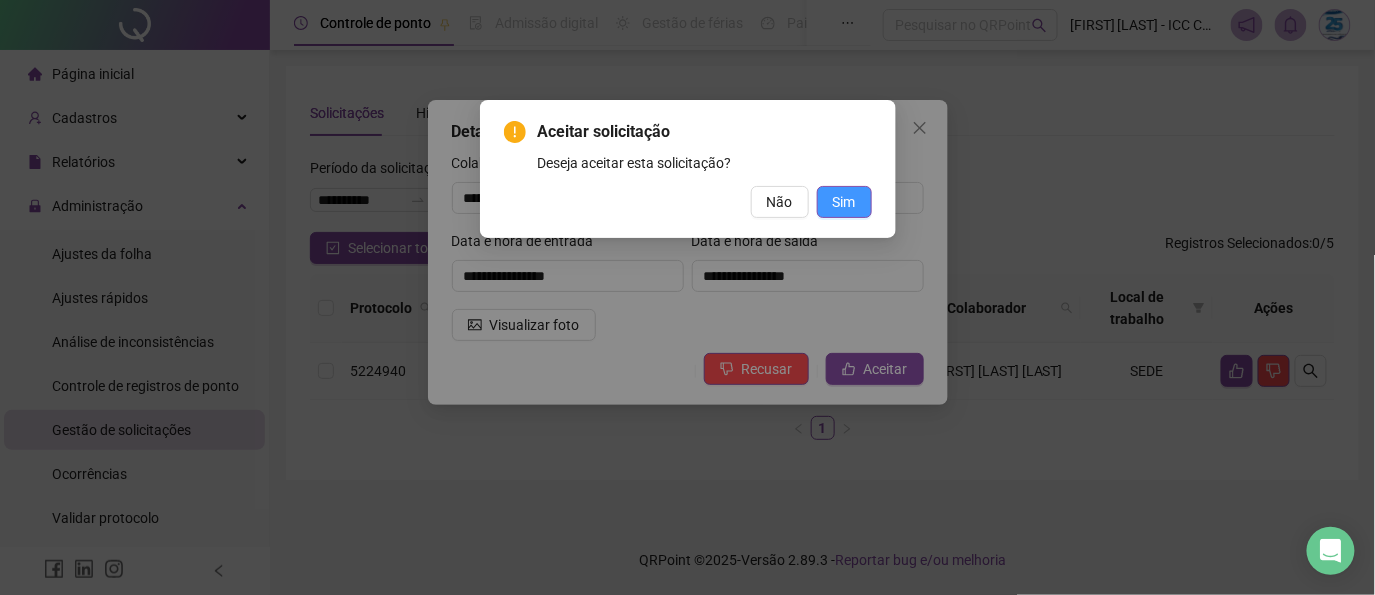 click on "Sim" at bounding box center [844, 202] 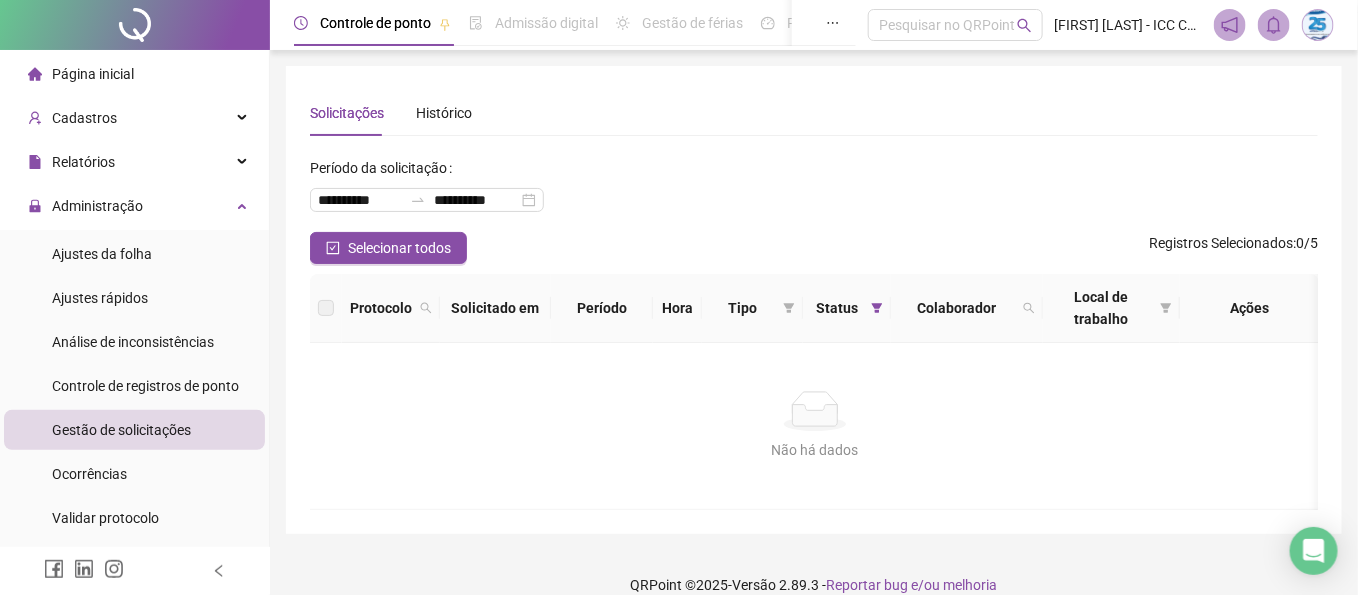 click on "Página inicial" at bounding box center (93, 74) 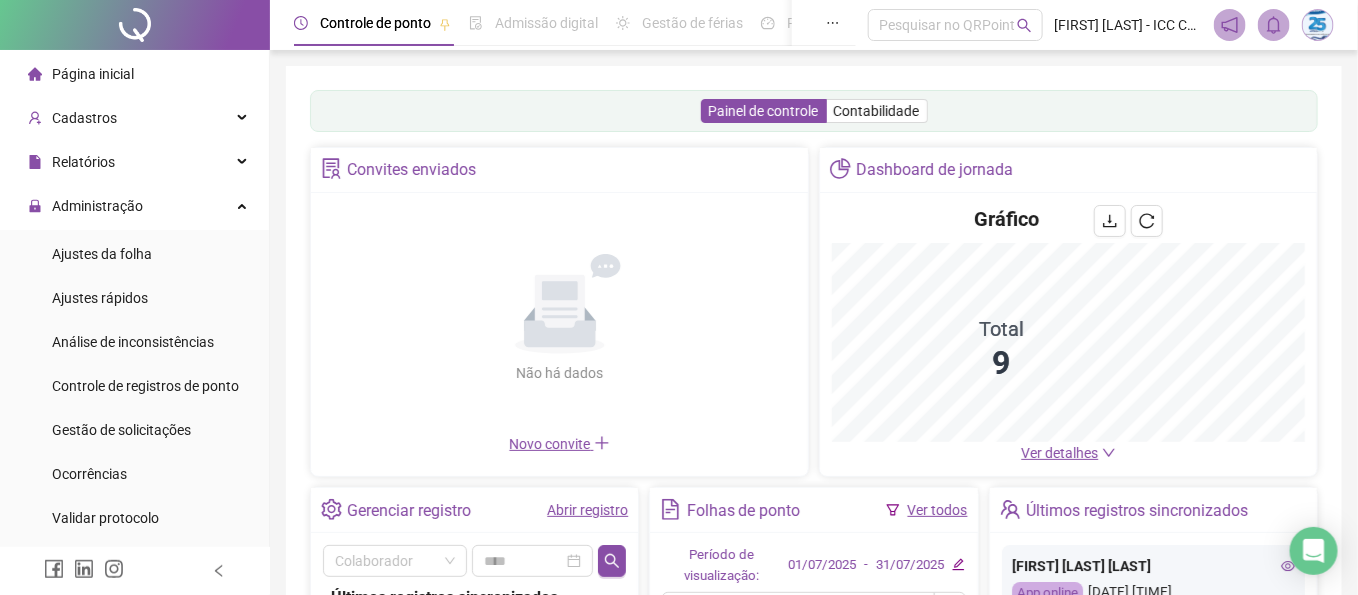click on "Ver todos" at bounding box center (938, 510) 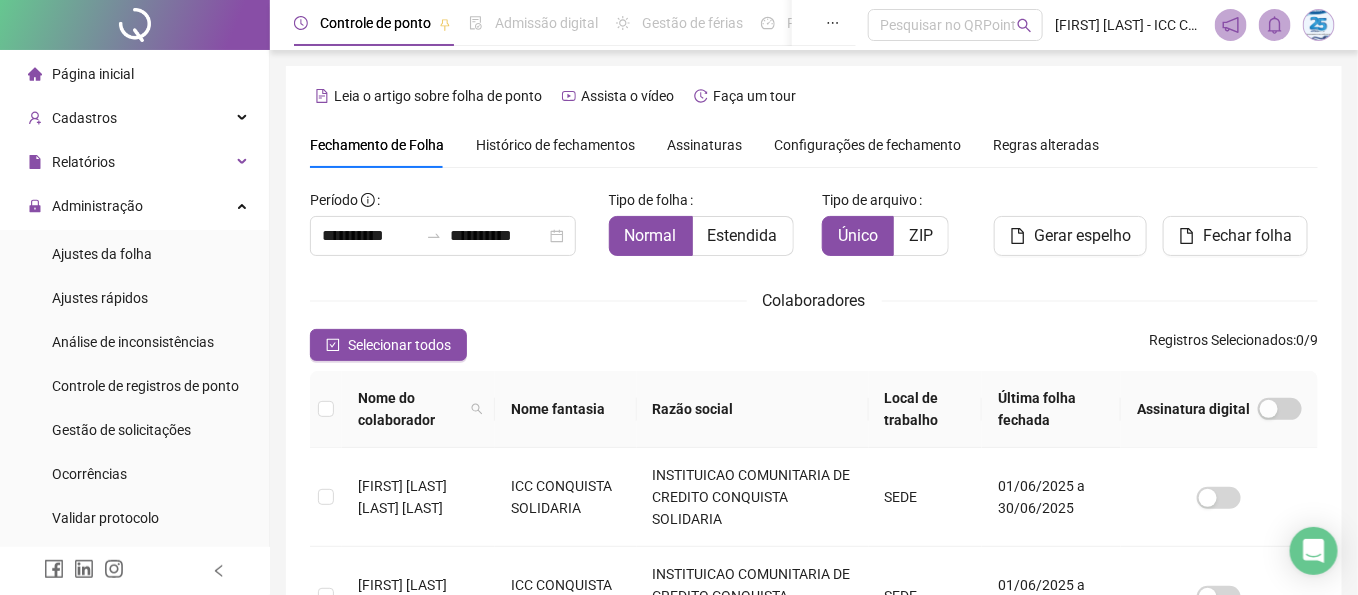 scroll, scrollTop: 111, scrollLeft: 0, axis: vertical 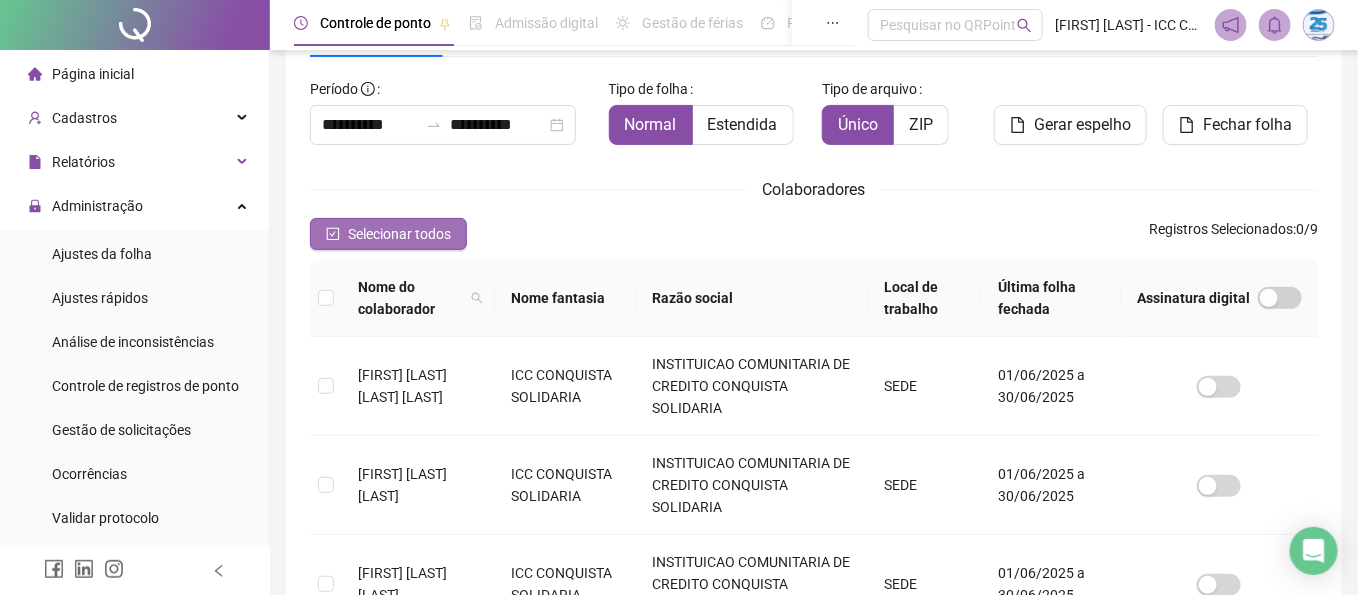 click on "Selecionar todos" at bounding box center (399, 234) 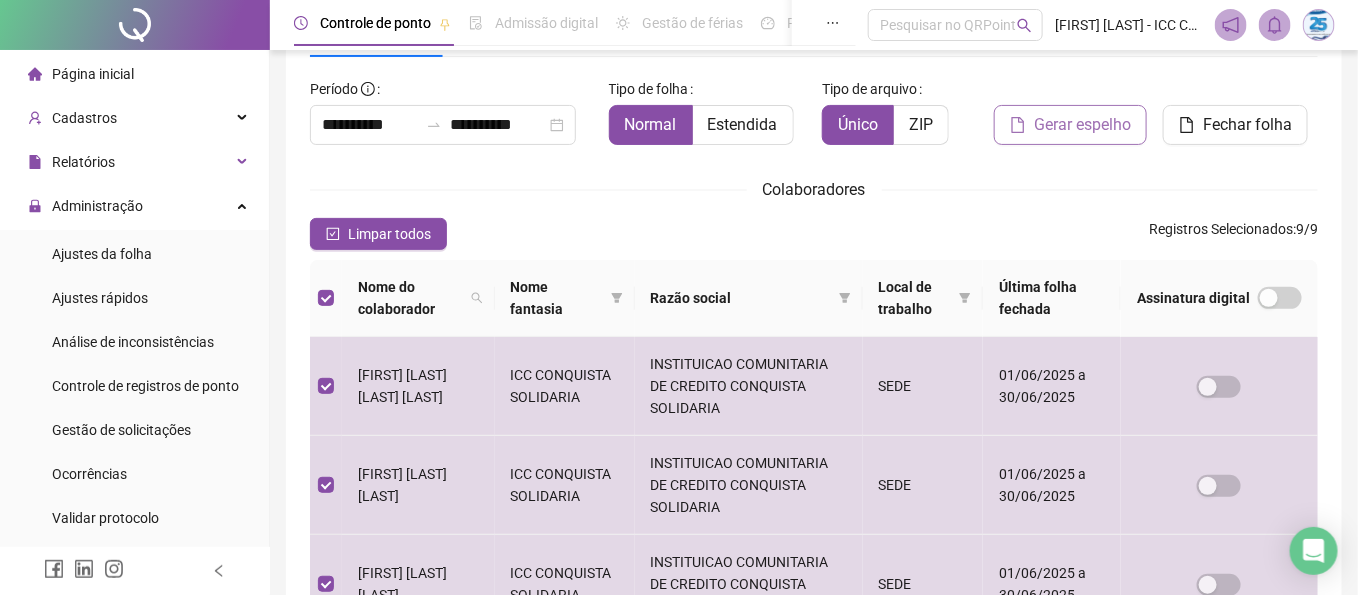 click on "Gerar espelho" at bounding box center (1082, 125) 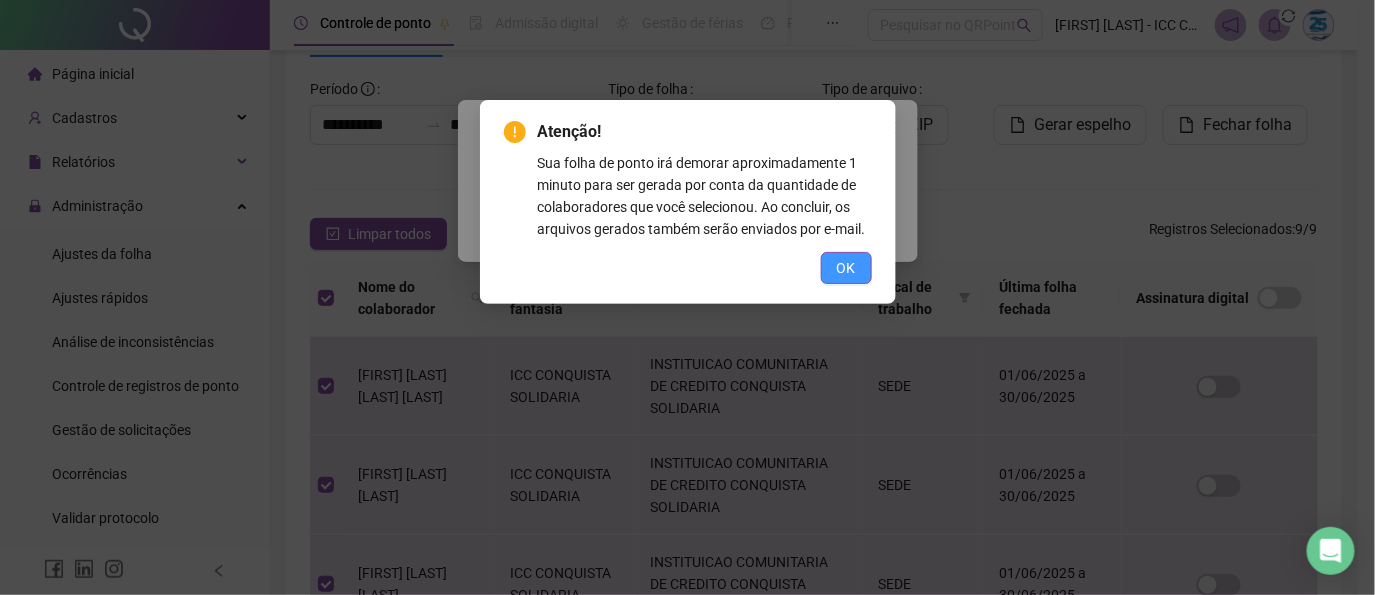 click on "OK" at bounding box center (846, 268) 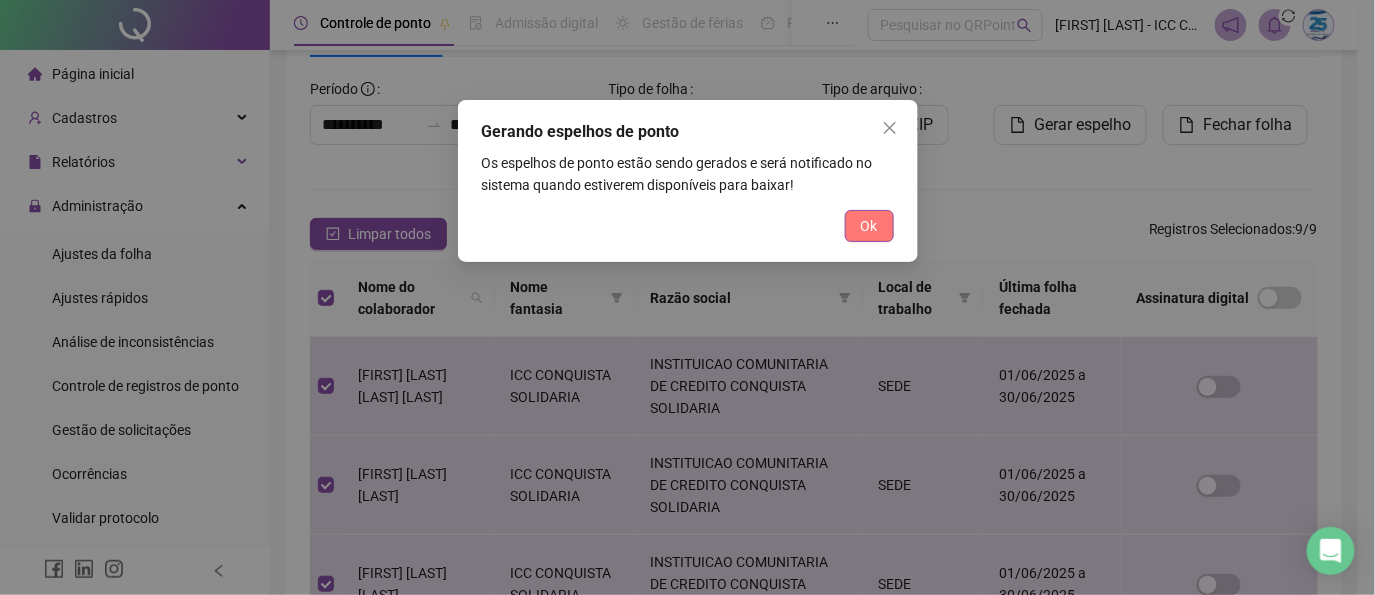 click on "Ok" at bounding box center (869, 226) 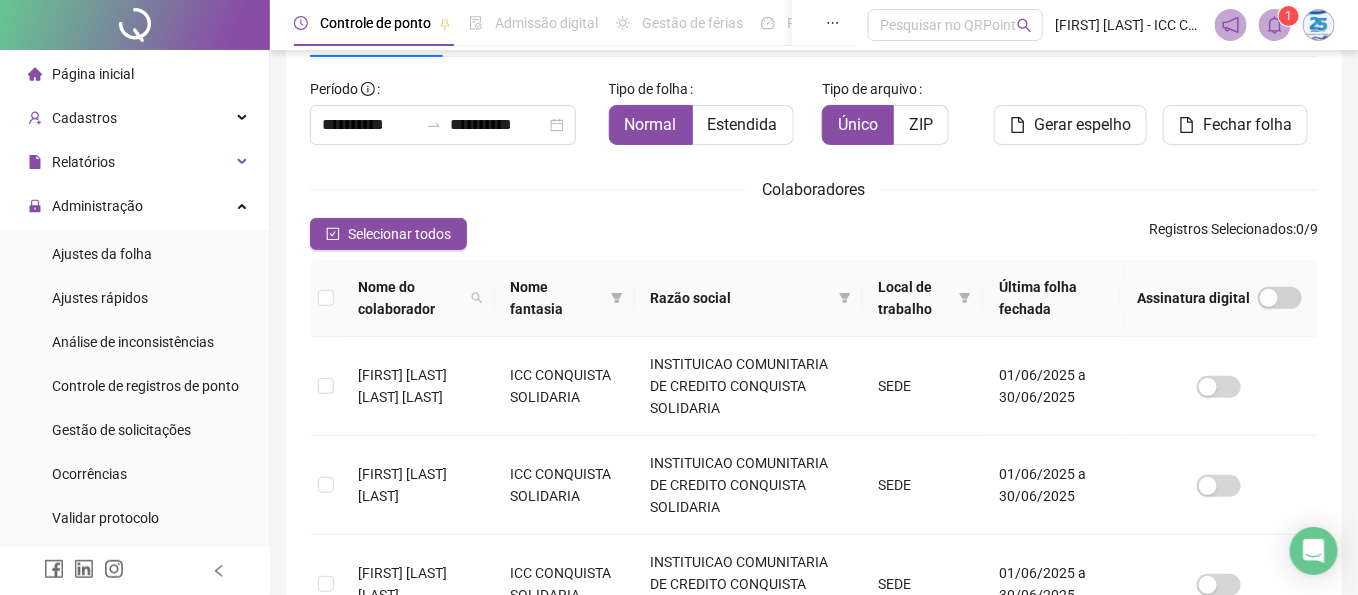 type 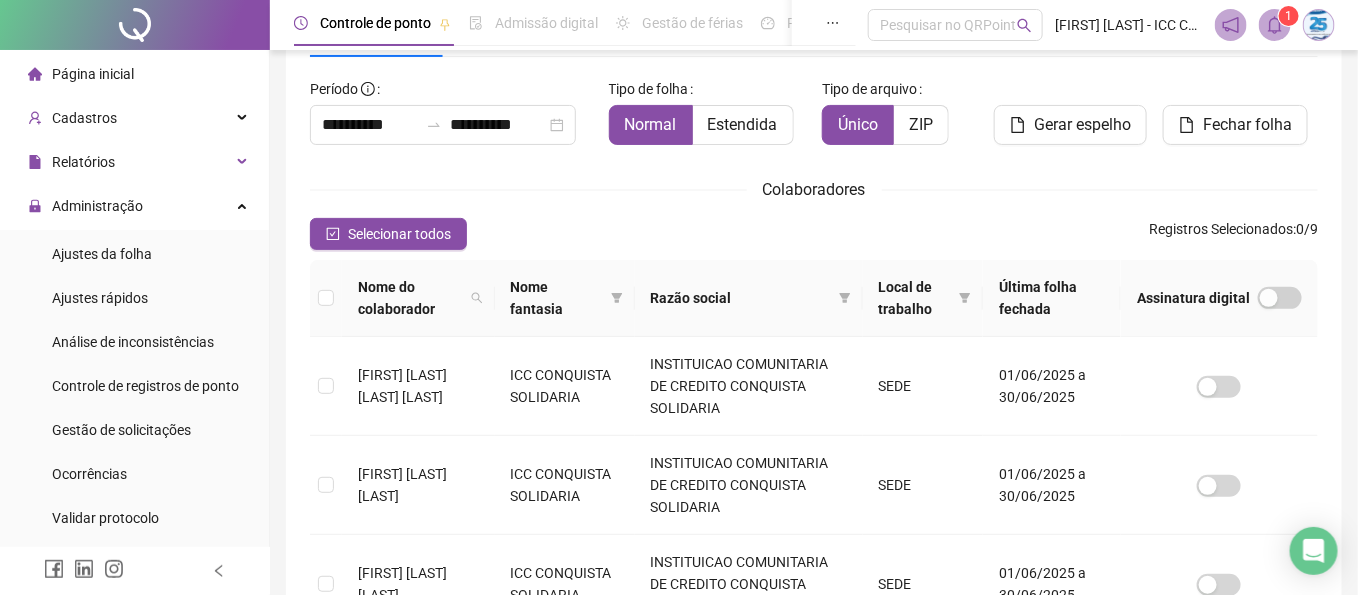 click on "Gerar espelho" at bounding box center (1070, 125) 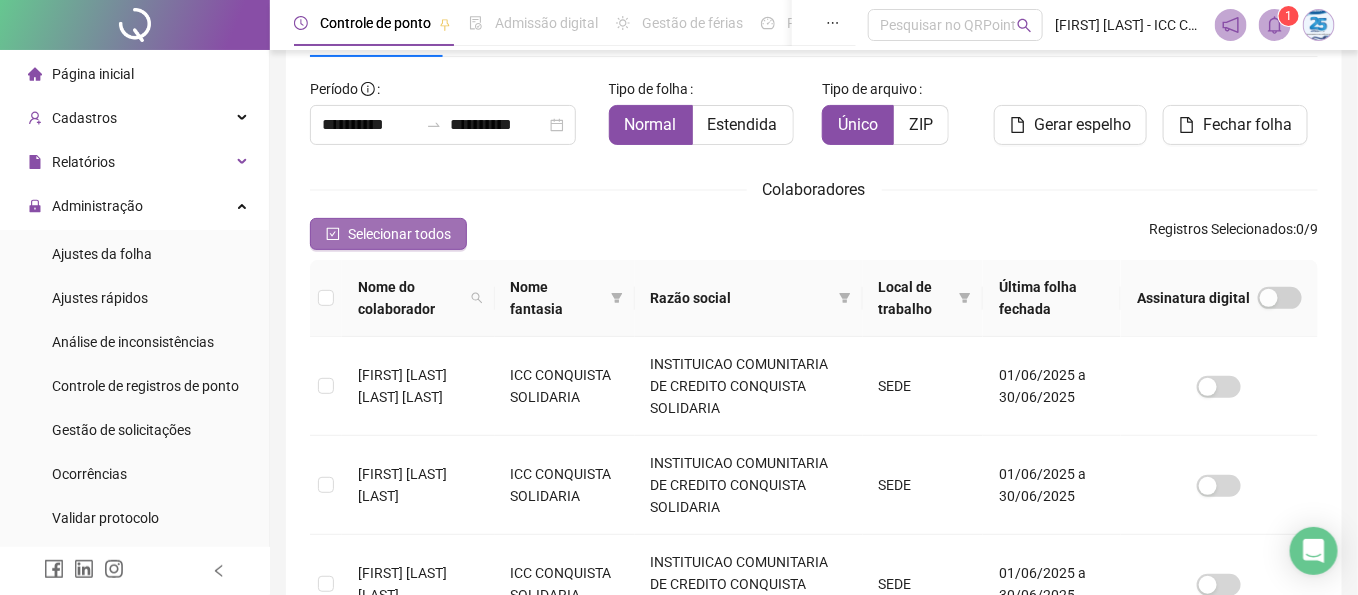 click on "Selecionar todos" at bounding box center (399, 234) 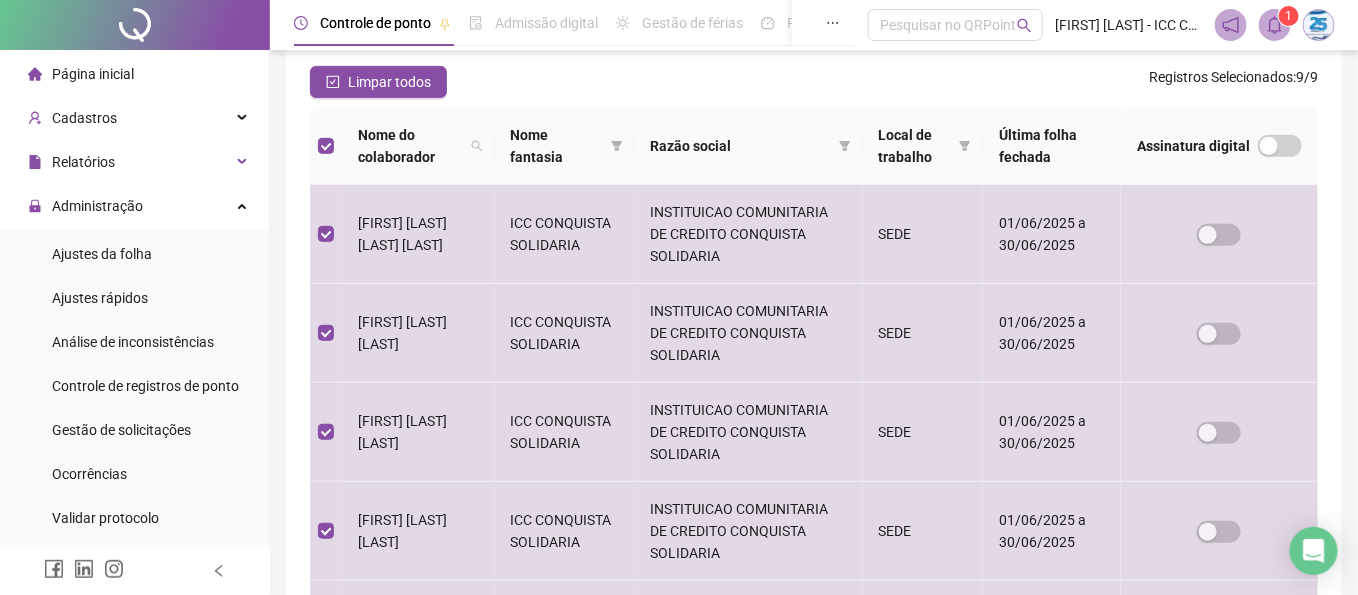 scroll, scrollTop: 132, scrollLeft: 0, axis: vertical 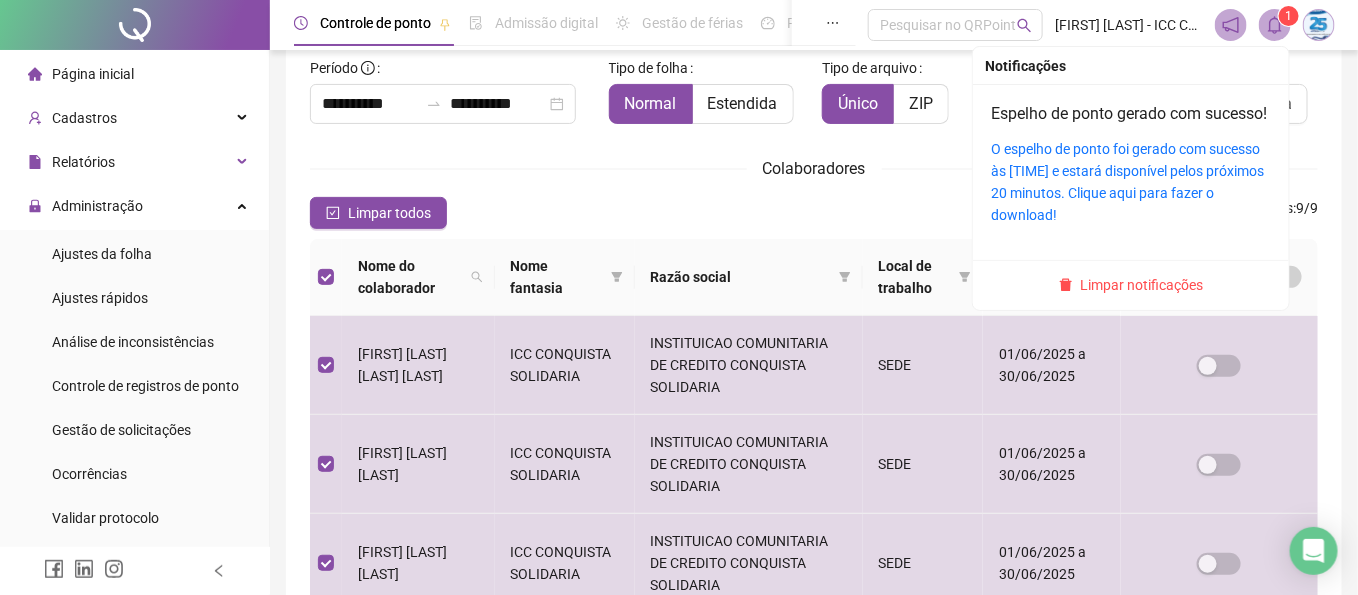 click 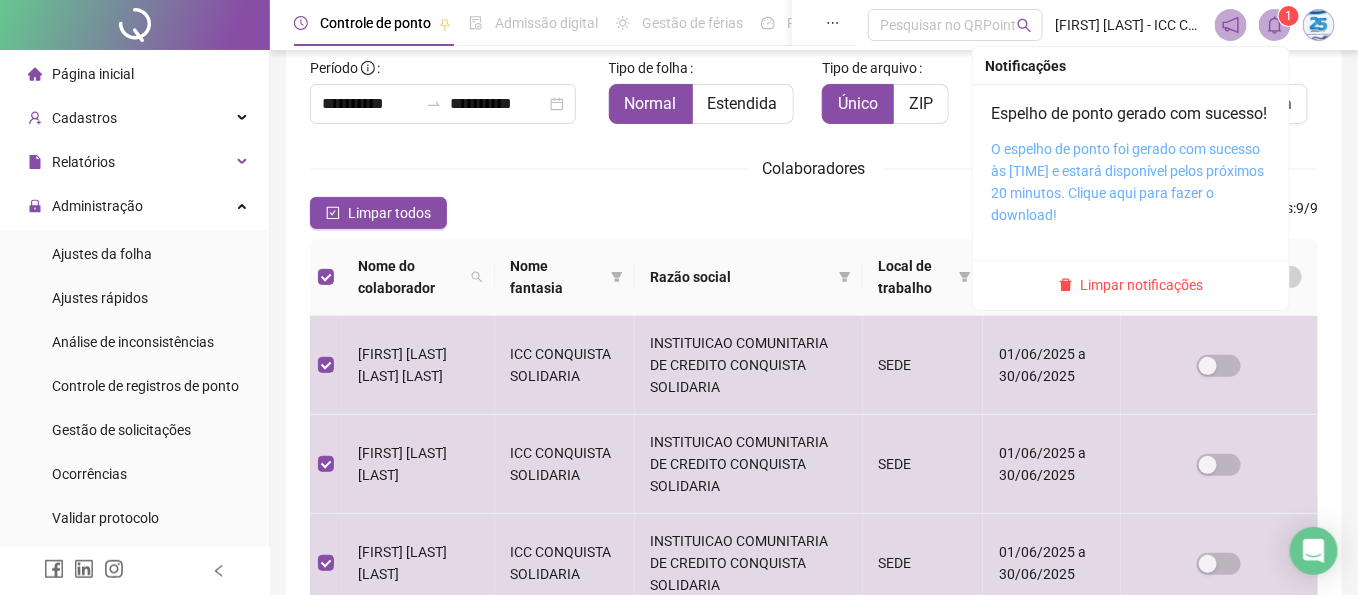 click on "O espelho de ponto foi gerado com sucesso às [TIME] e estará disponível pelos próximos 20 minutos.
Clique aqui para fazer o download!" at bounding box center (1127, 182) 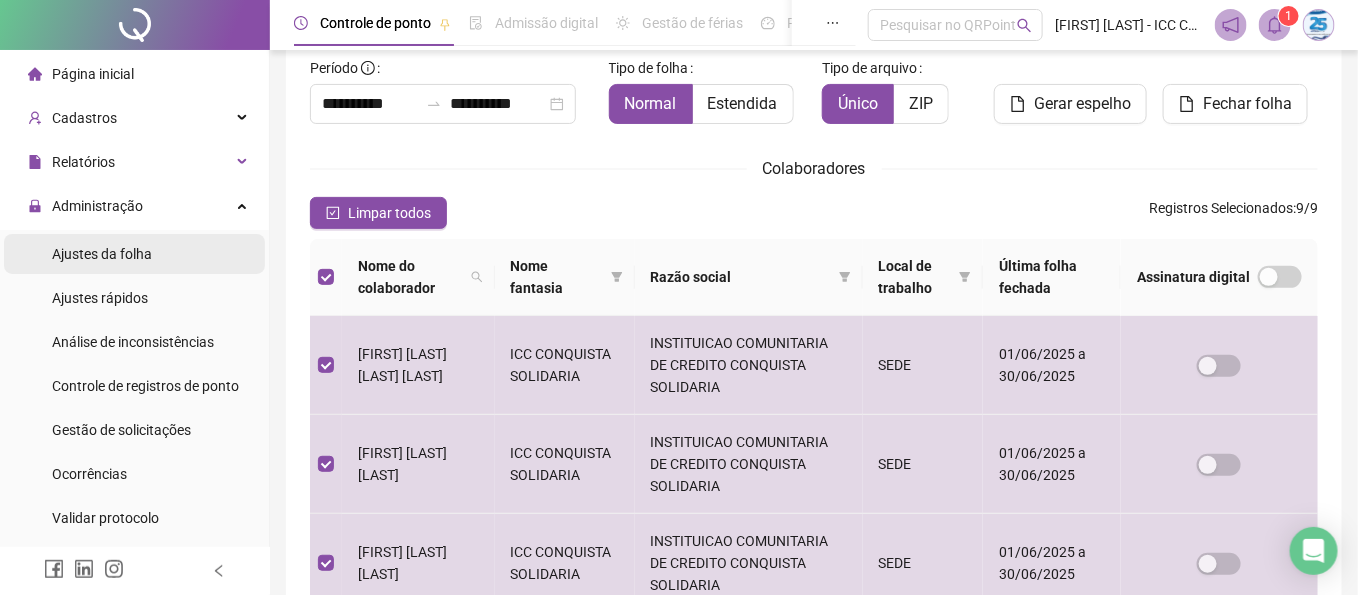 click on "Ajustes da folha" at bounding box center [102, 254] 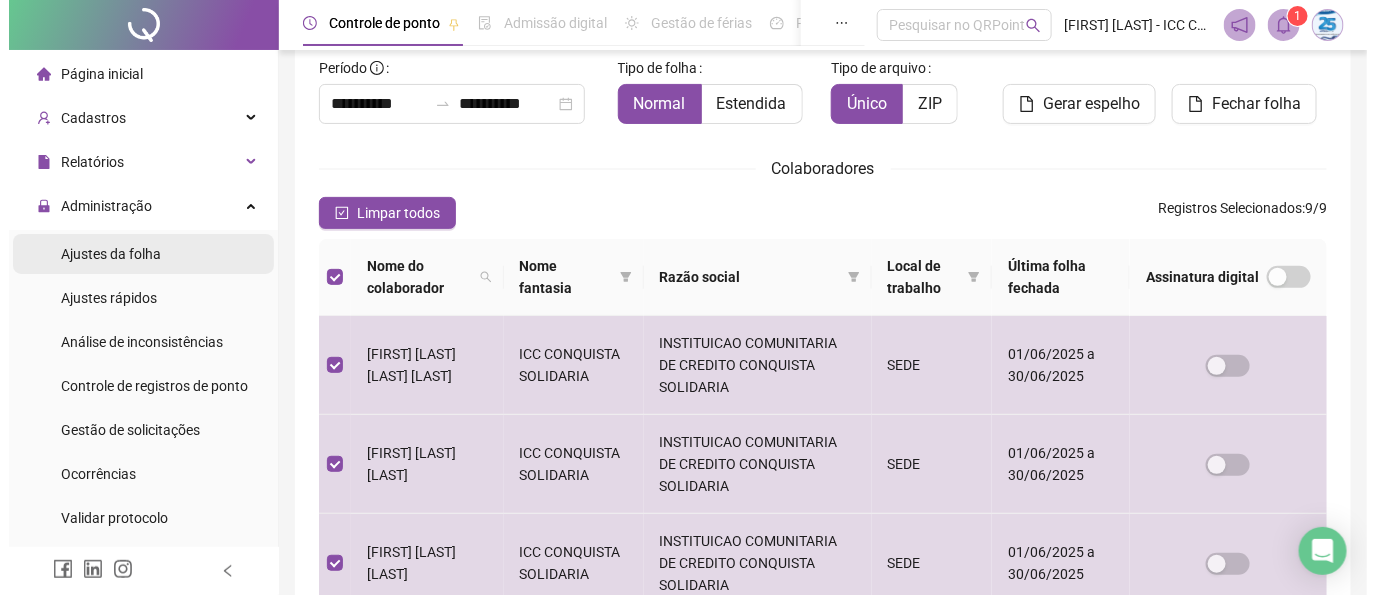 scroll, scrollTop: 126, scrollLeft: 0, axis: vertical 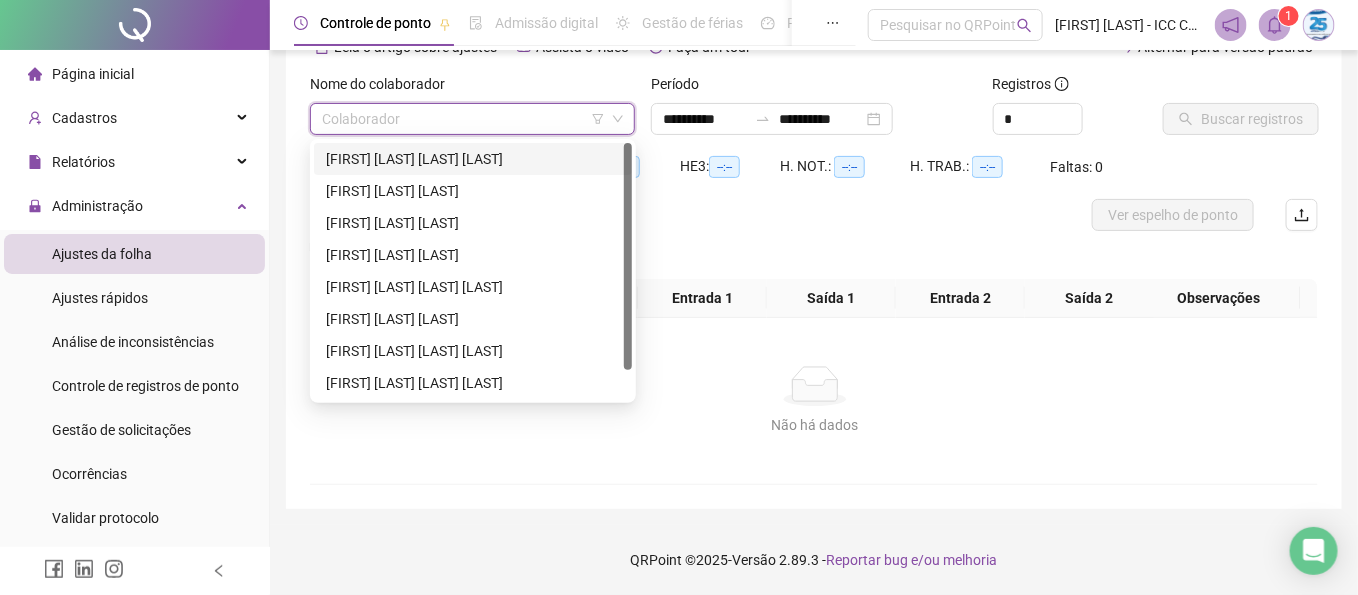 click at bounding box center [463, 119] 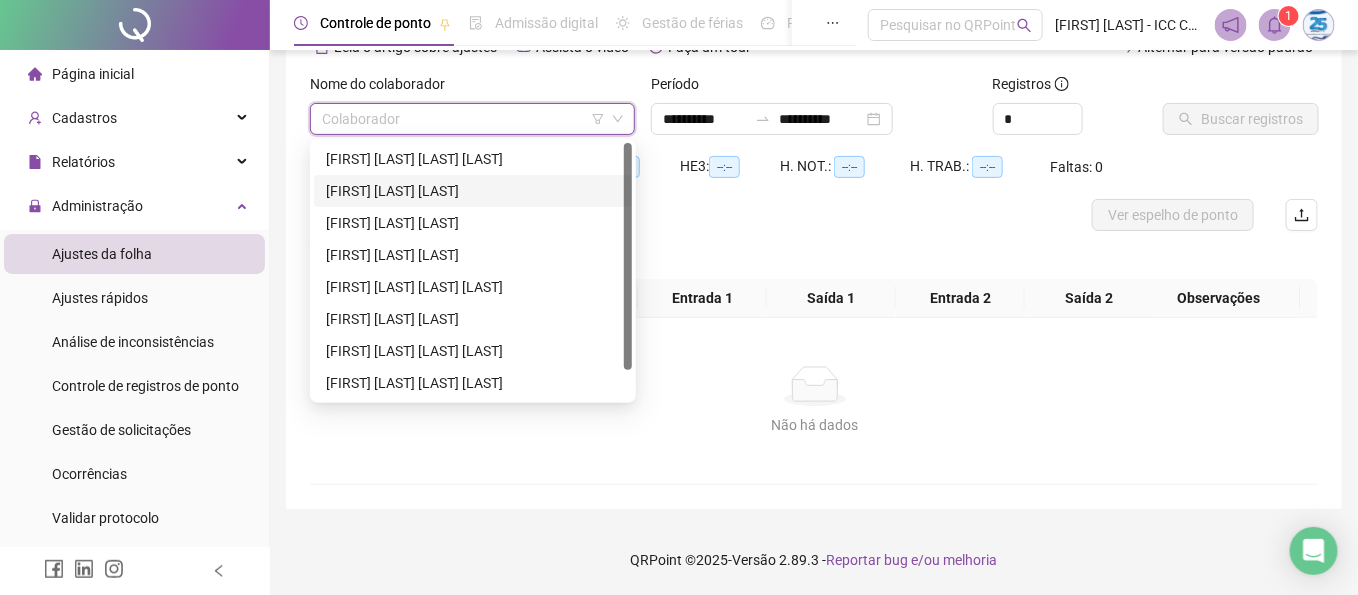 click on "[FIRST] [LAST] [LAST]" at bounding box center (473, 191) 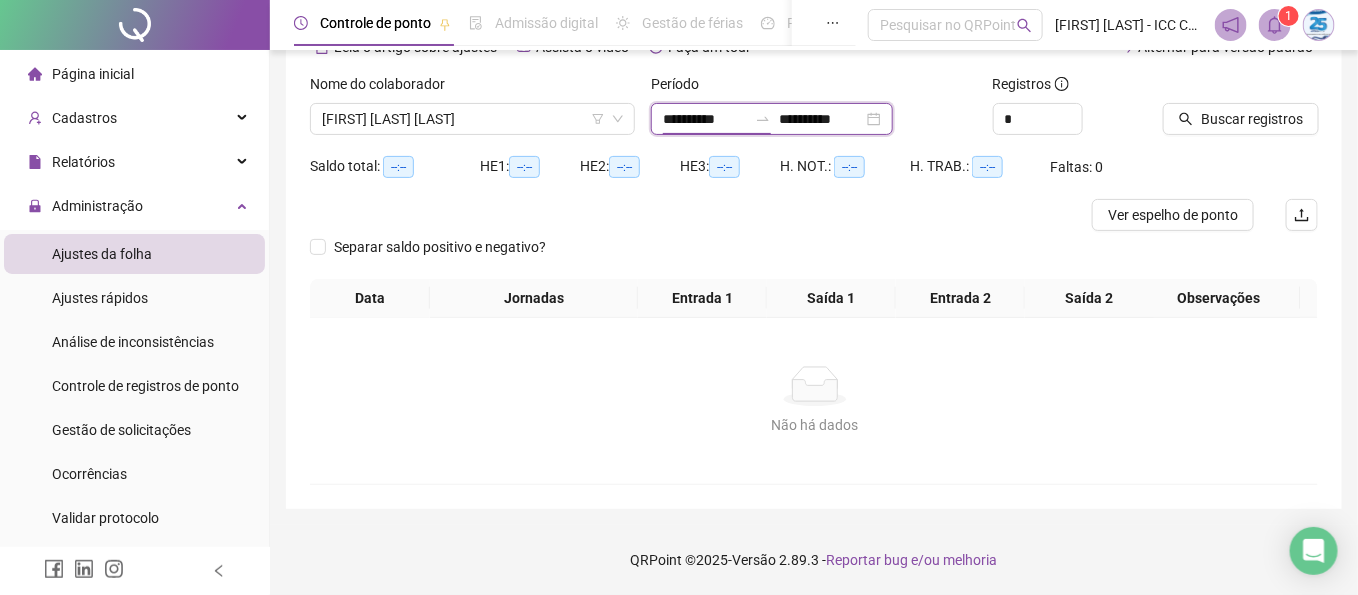click on "**********" at bounding box center (705, 119) 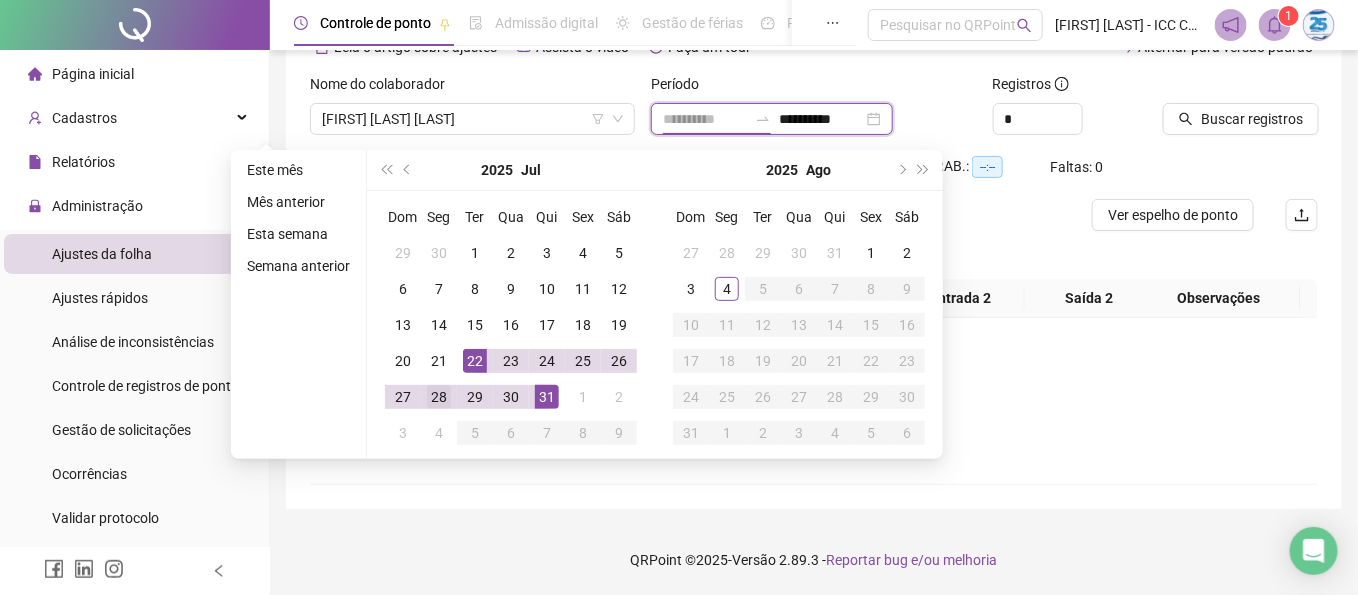 type on "**********" 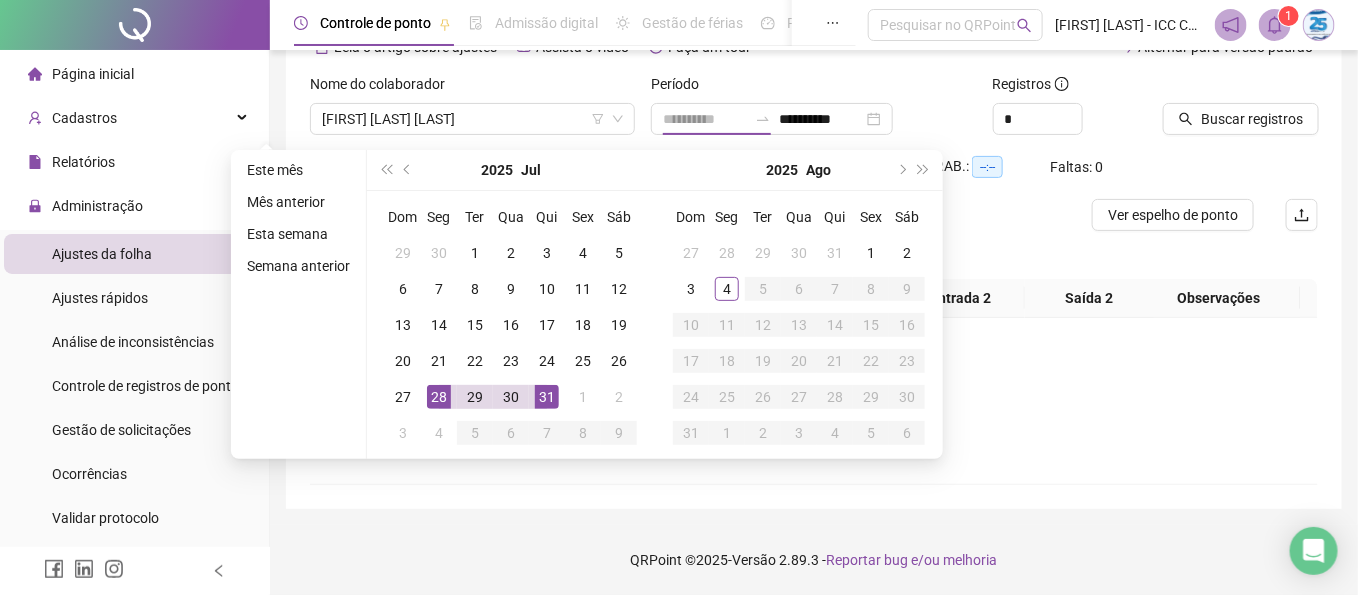 click on "28" at bounding box center (439, 397) 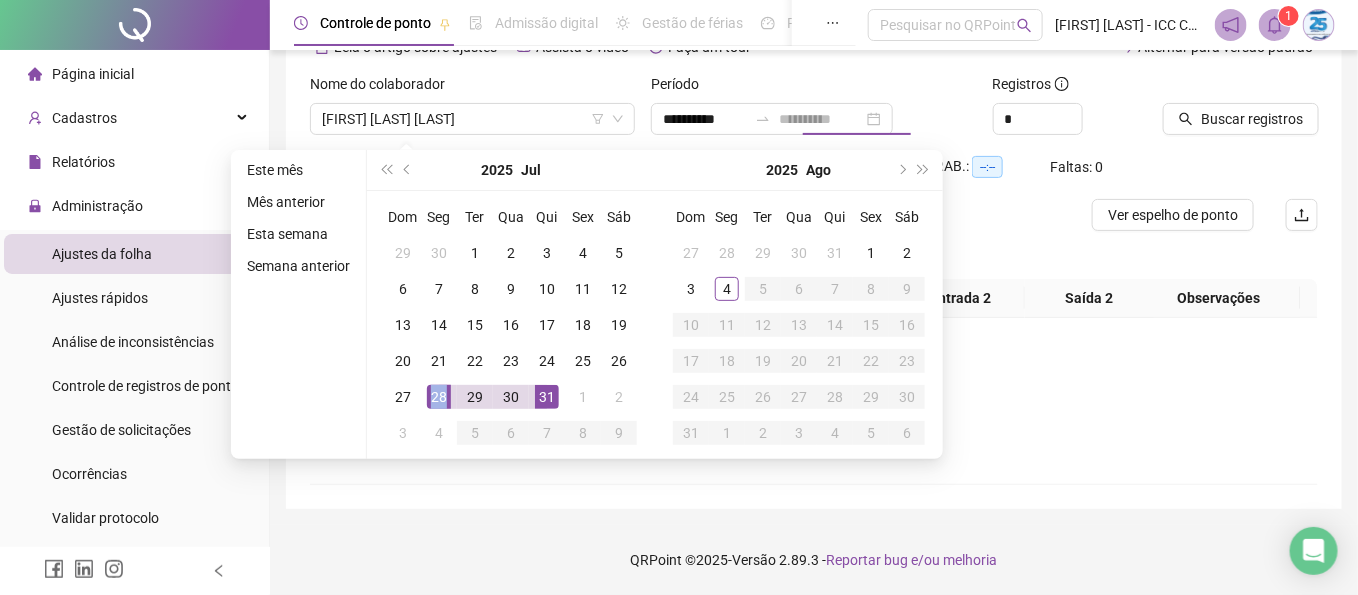 click on "28" at bounding box center [439, 397] 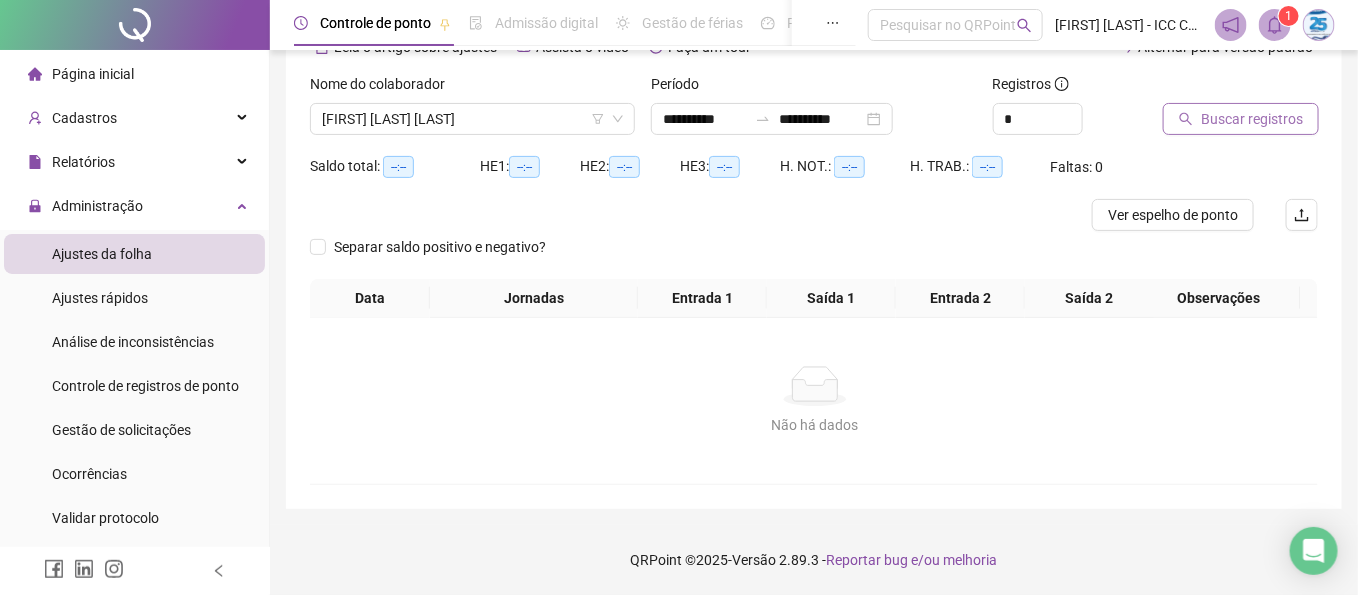click on "Buscar registros" at bounding box center [1252, 119] 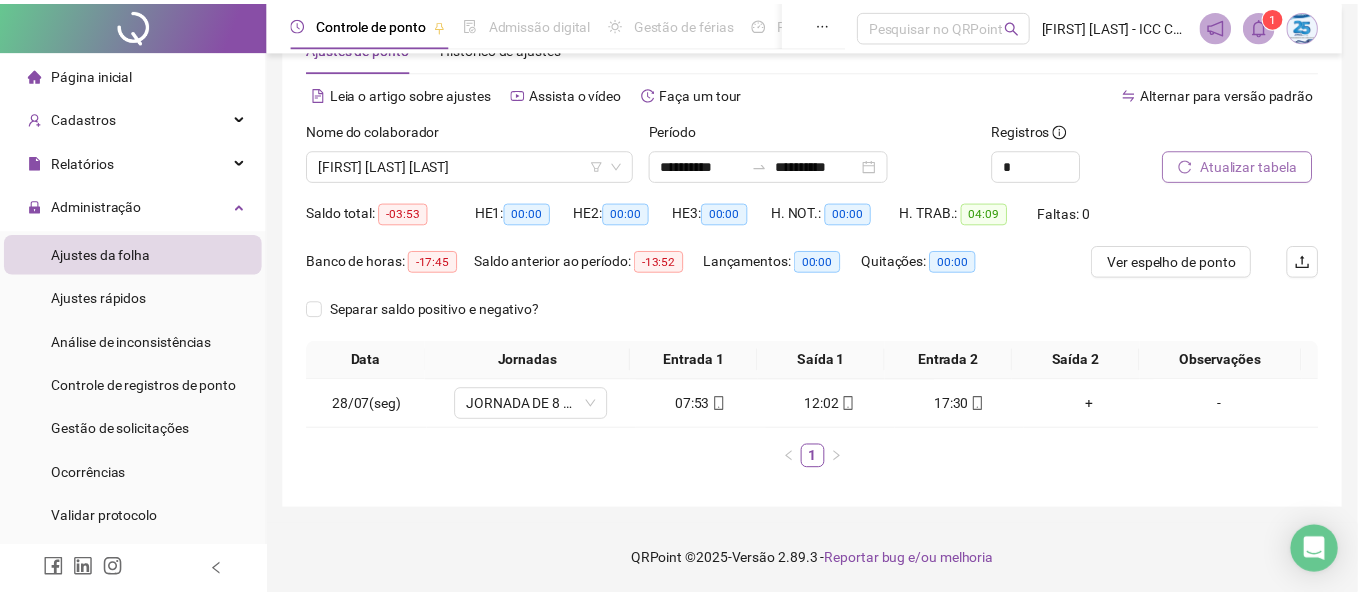 scroll, scrollTop: 64, scrollLeft: 0, axis: vertical 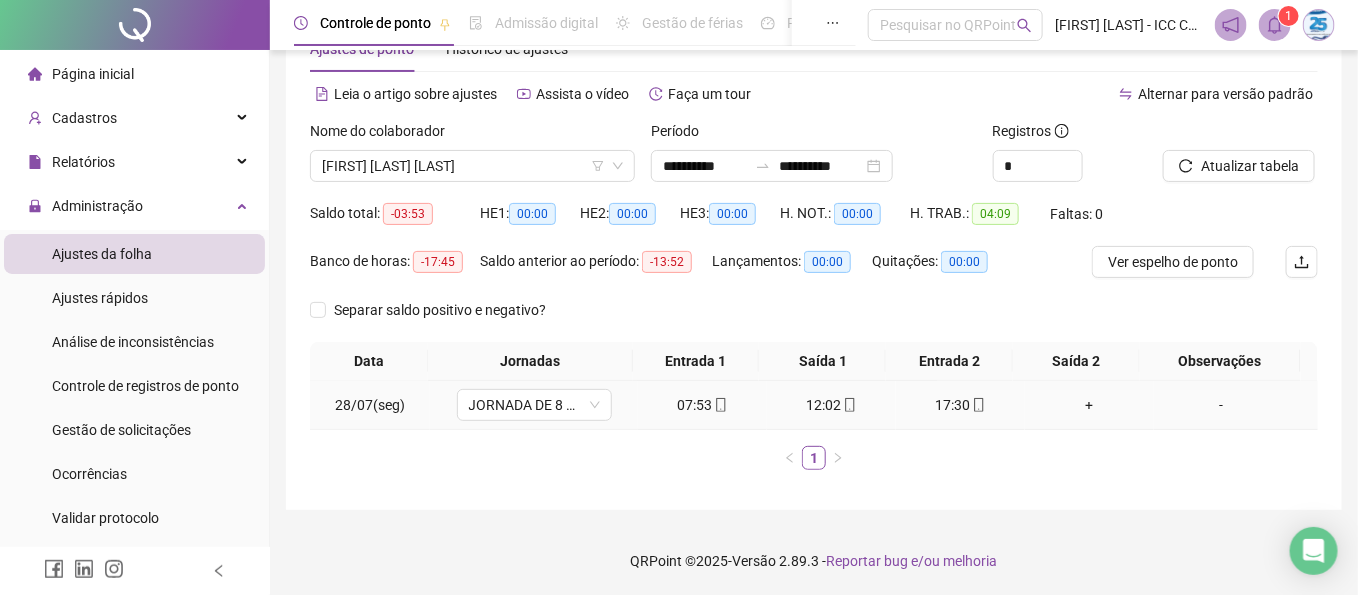click on "+" at bounding box center (1089, 405) 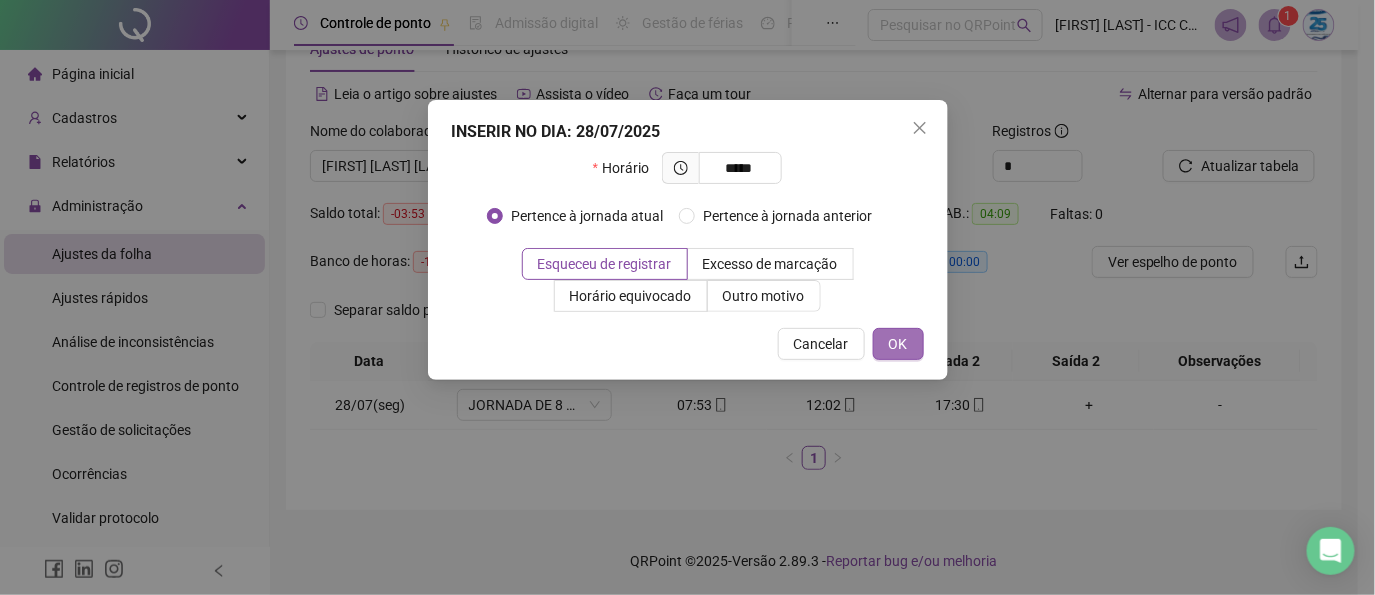 type on "*****" 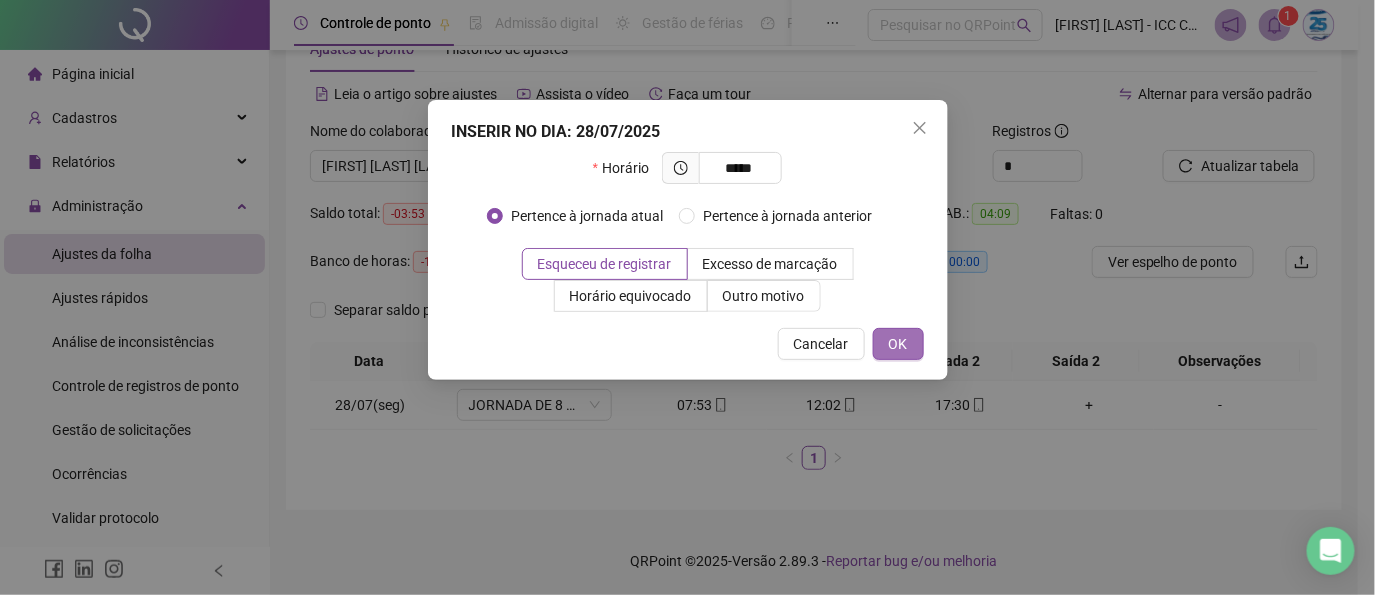 click on "OK" at bounding box center (898, 344) 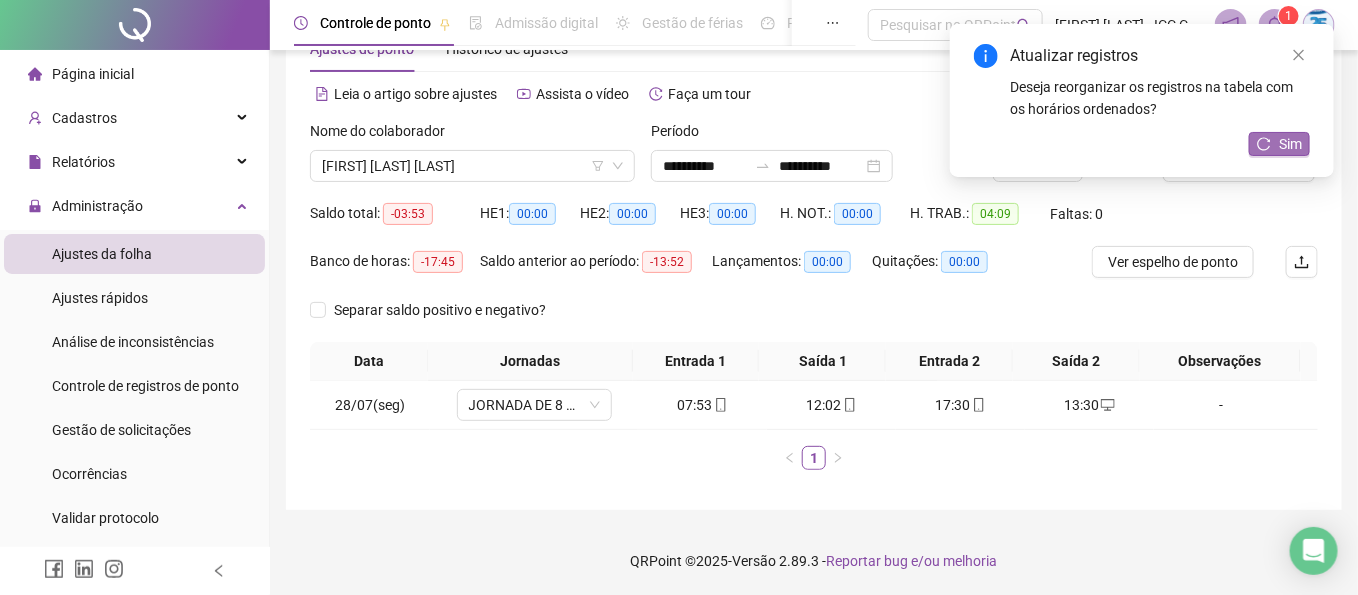click on "Sim" at bounding box center (1279, 144) 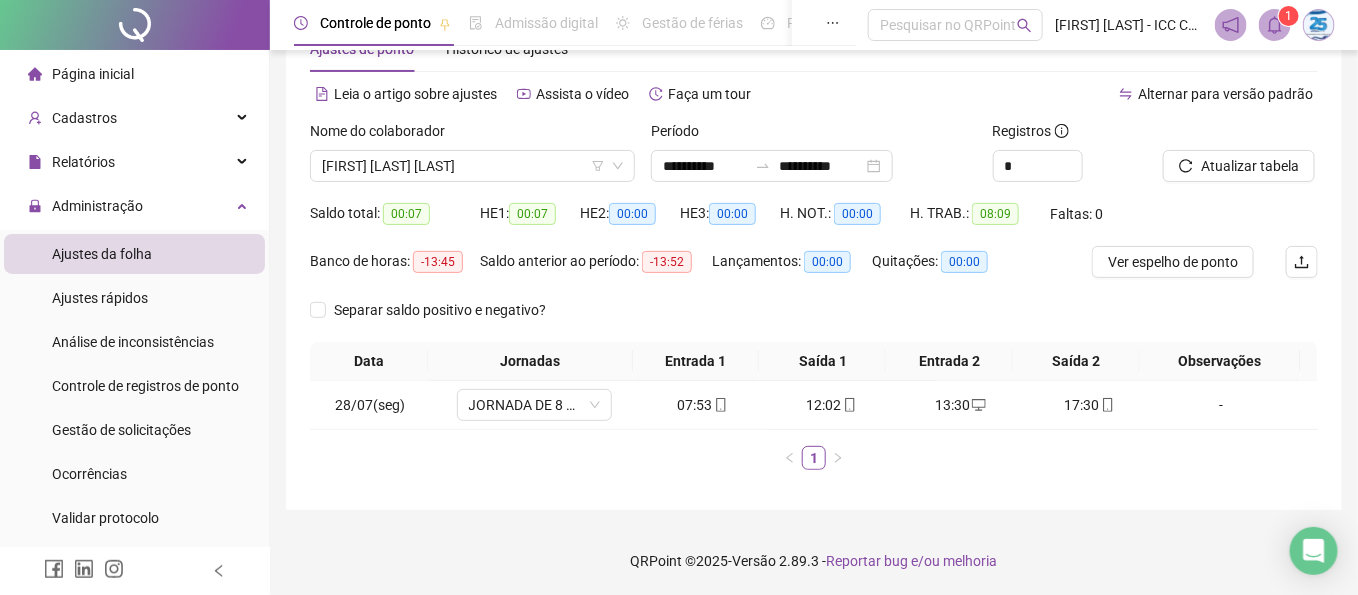 click on "Página inicial" at bounding box center [81, 74] 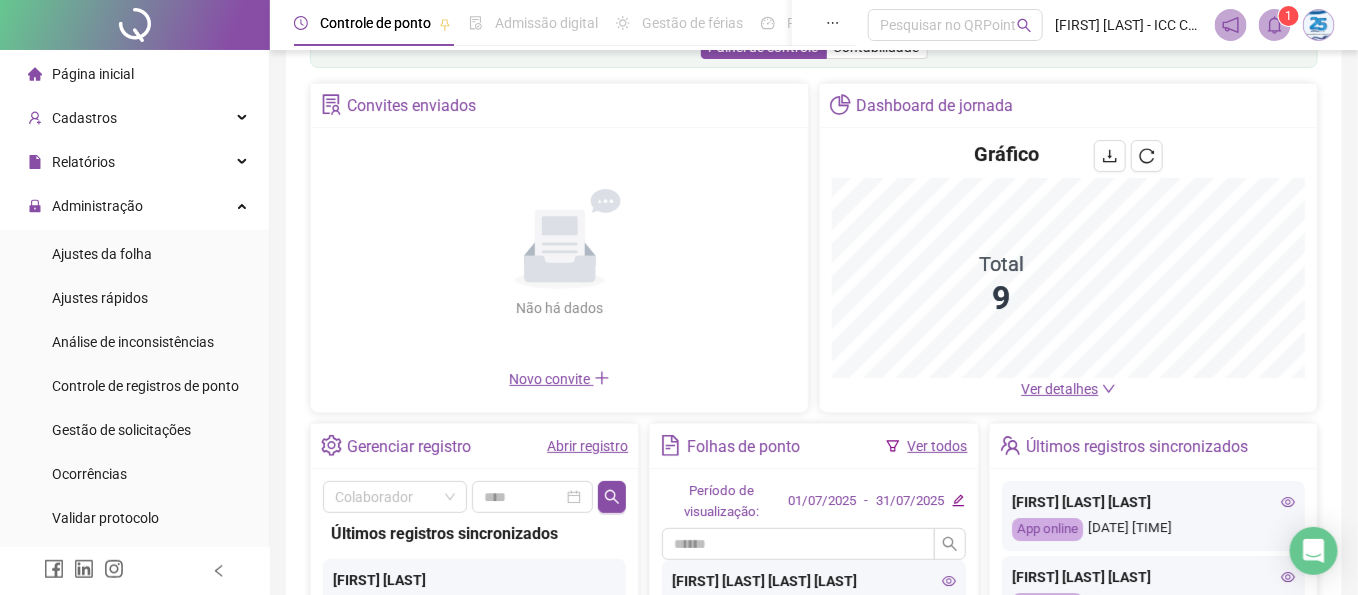 click on "Ver todos" at bounding box center (938, 446) 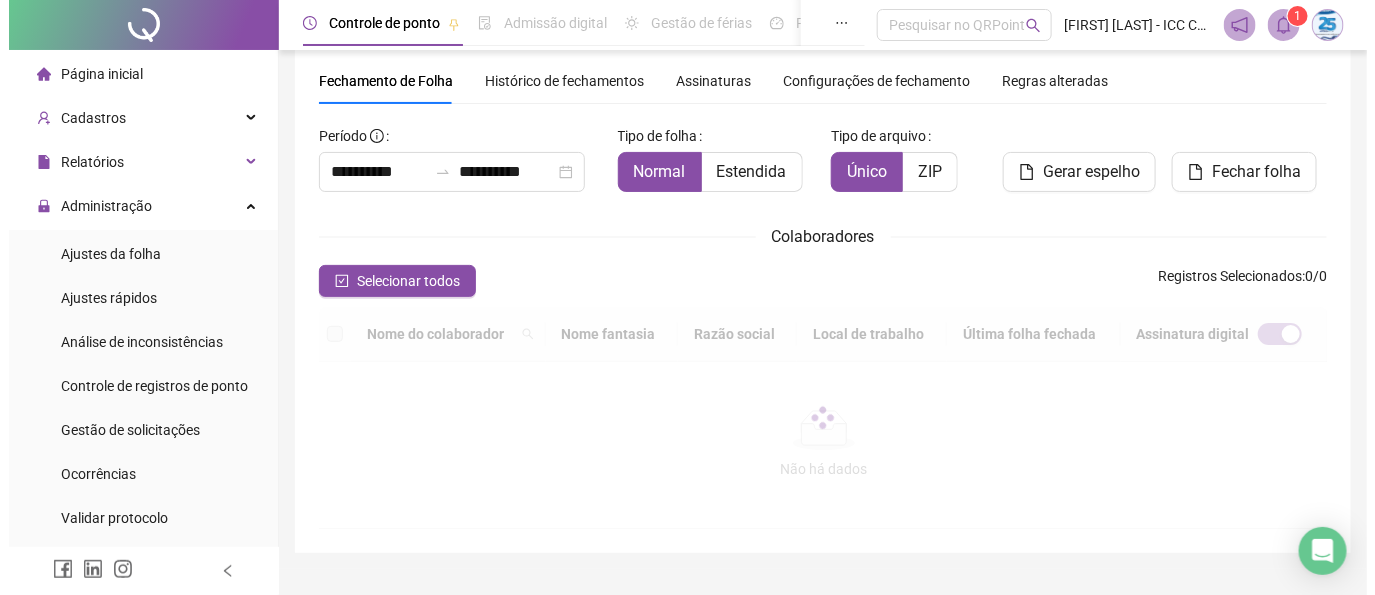 scroll, scrollTop: 111, scrollLeft: 0, axis: vertical 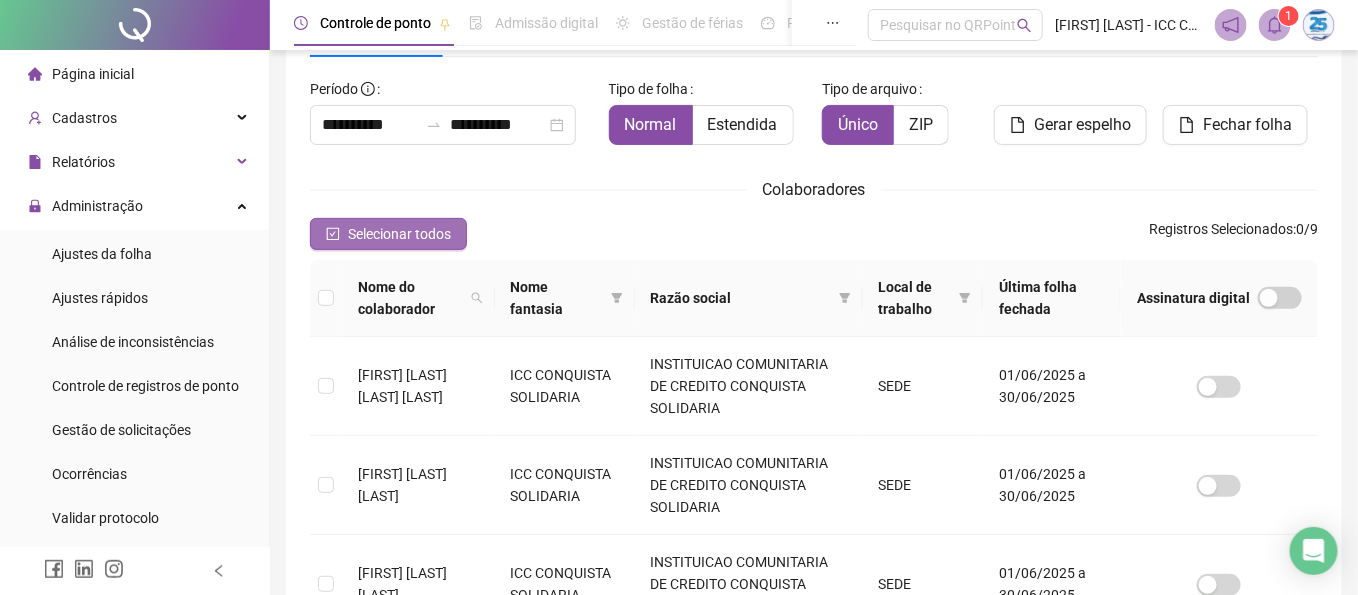 click on "Selecionar todos" at bounding box center [399, 234] 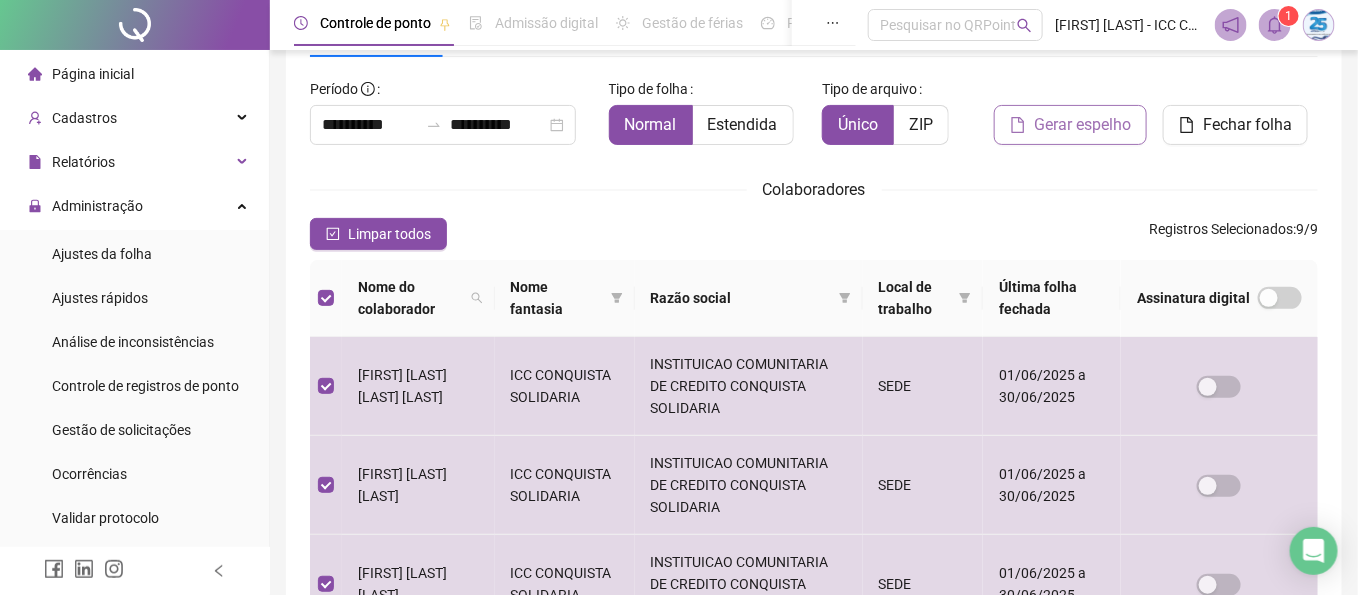 click on "Gerar espelho" at bounding box center [1082, 125] 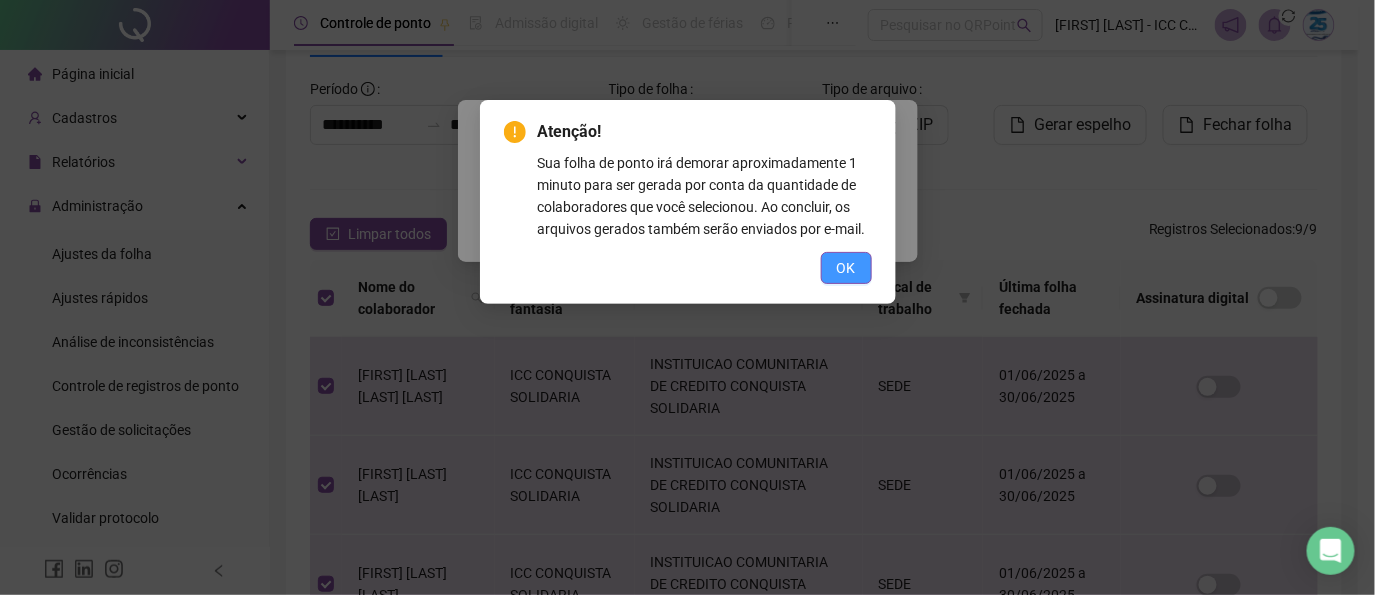 click on "OK" at bounding box center [846, 268] 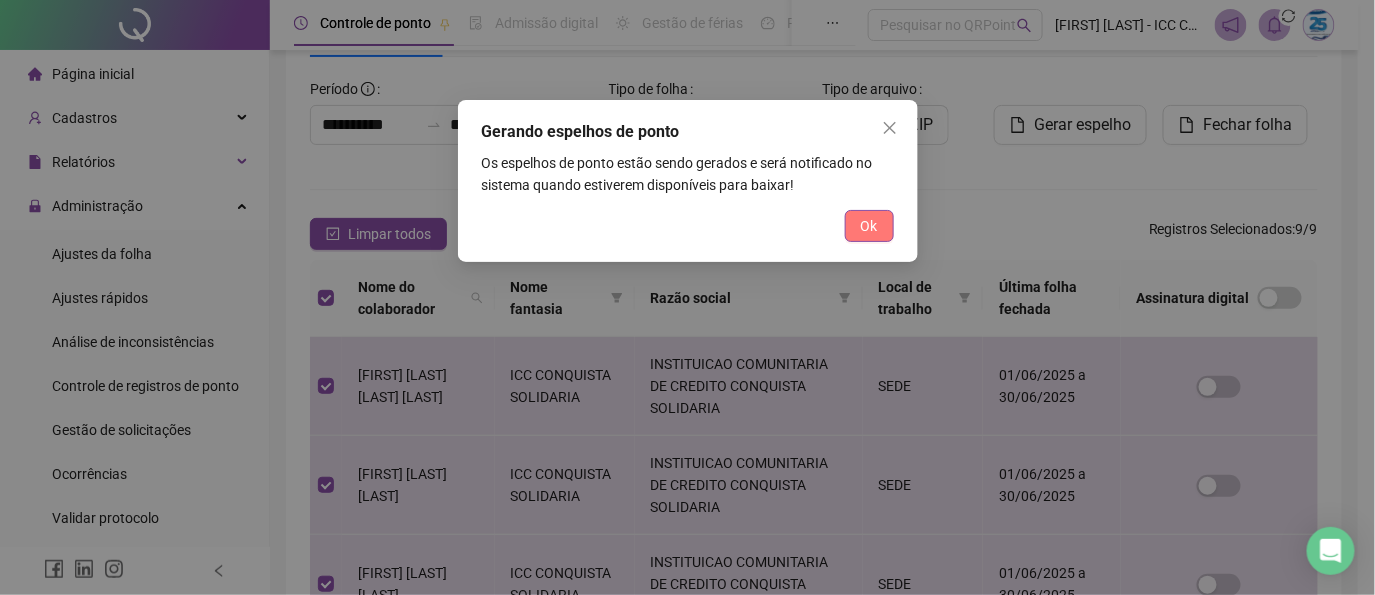 click on "Ok" at bounding box center (869, 226) 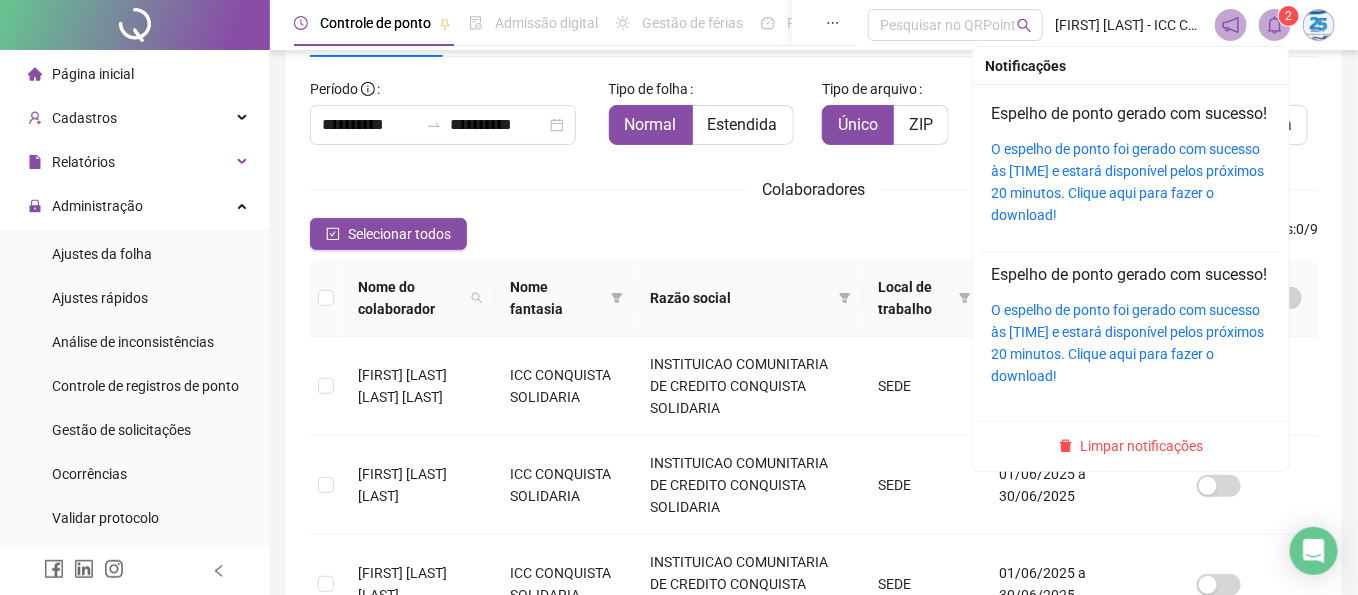 click 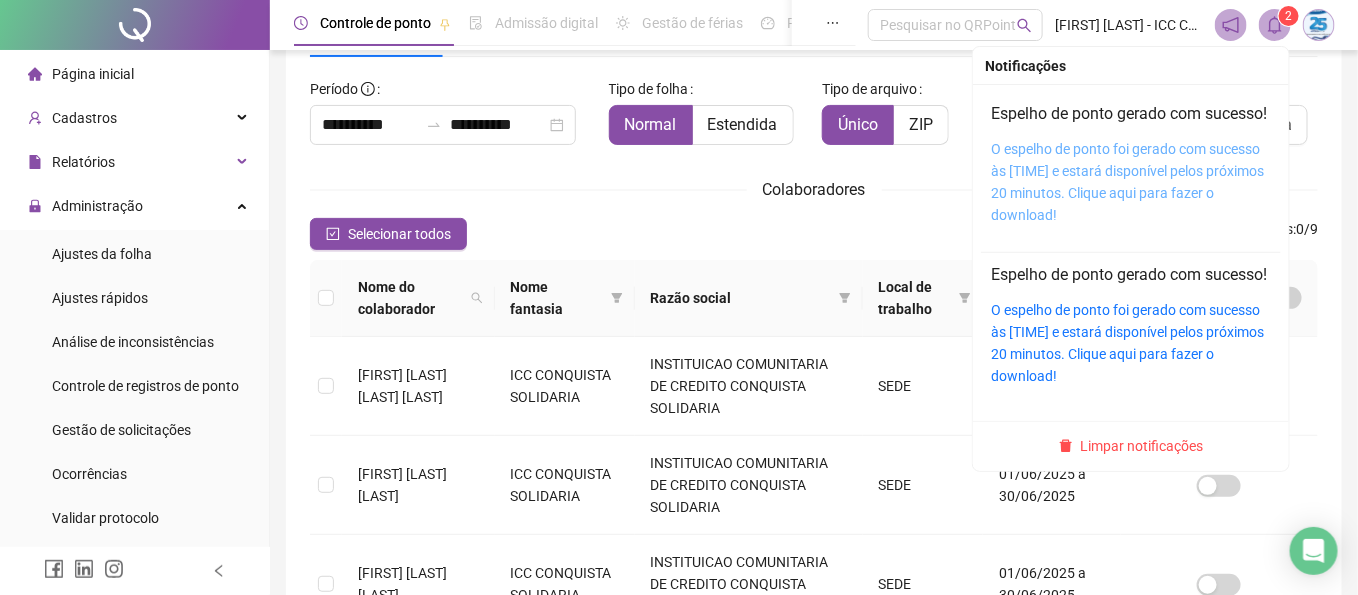 click on "O espelho de ponto foi gerado com sucesso às [TIME] e estará disponível pelos próximos 20 minutos.
Clique aqui para fazer o download!" at bounding box center (1127, 182) 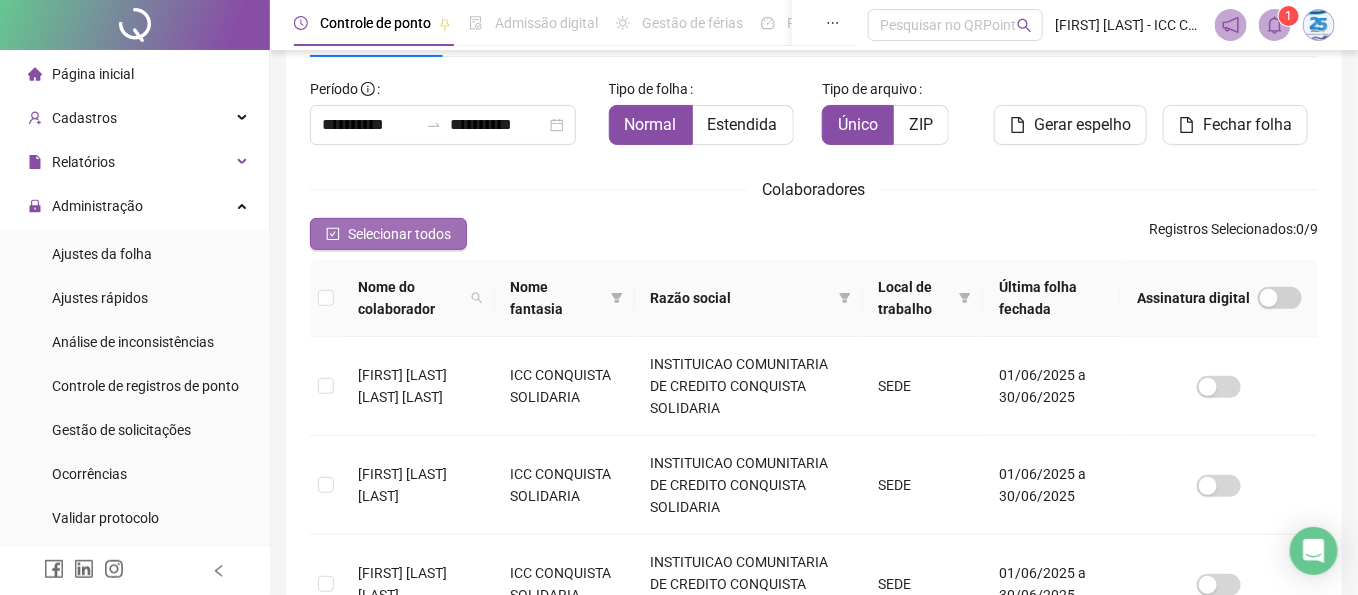 click on "Selecionar todos" at bounding box center [399, 234] 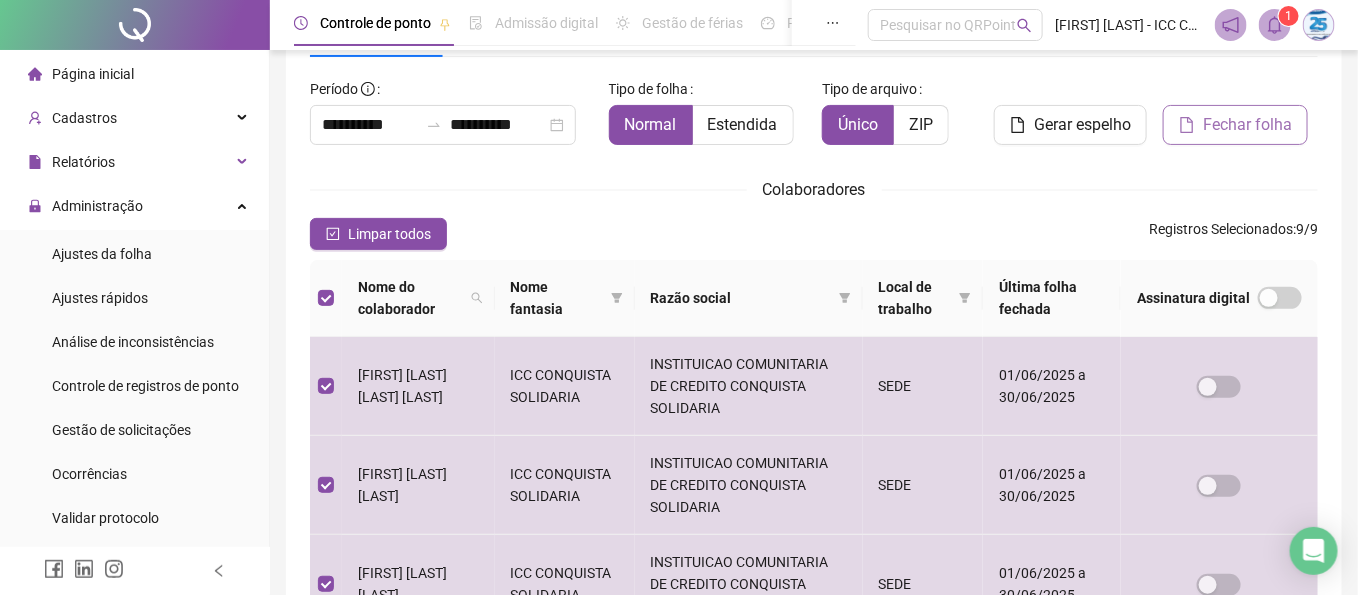 click on "Fechar folha" at bounding box center [1247, 125] 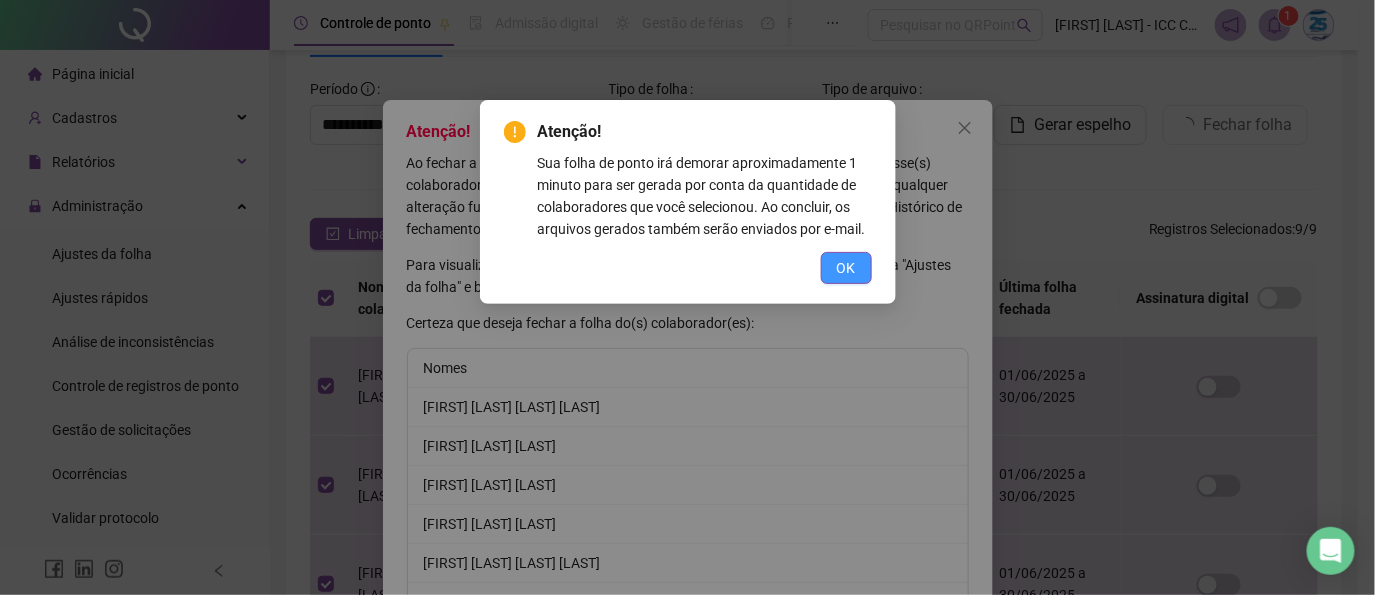 click on "OK" at bounding box center [846, 268] 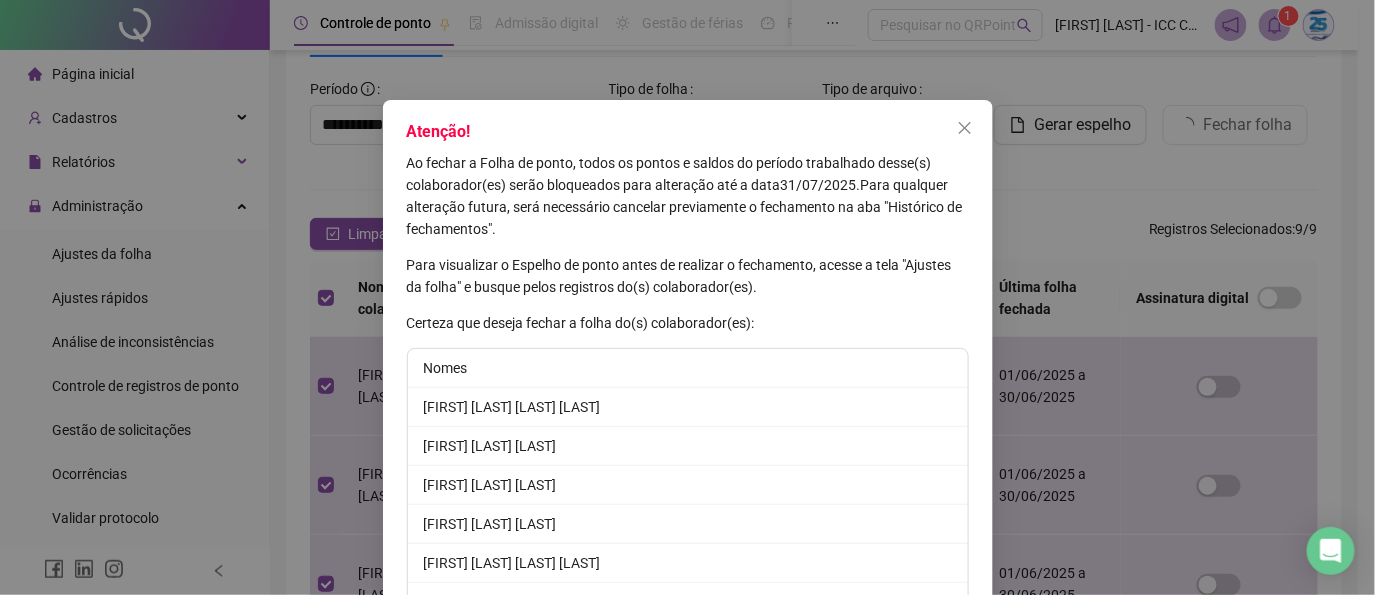 scroll, scrollTop: 222, scrollLeft: 0, axis: vertical 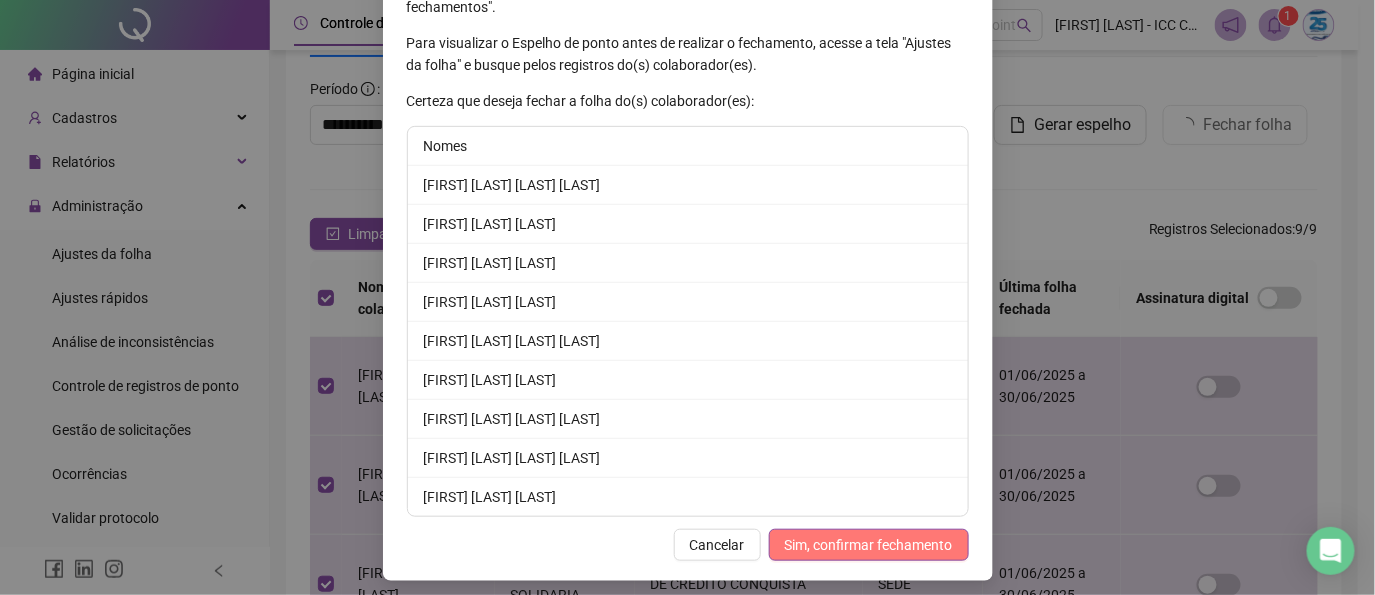 click on "Sim, confirmar fechamento" at bounding box center (869, 545) 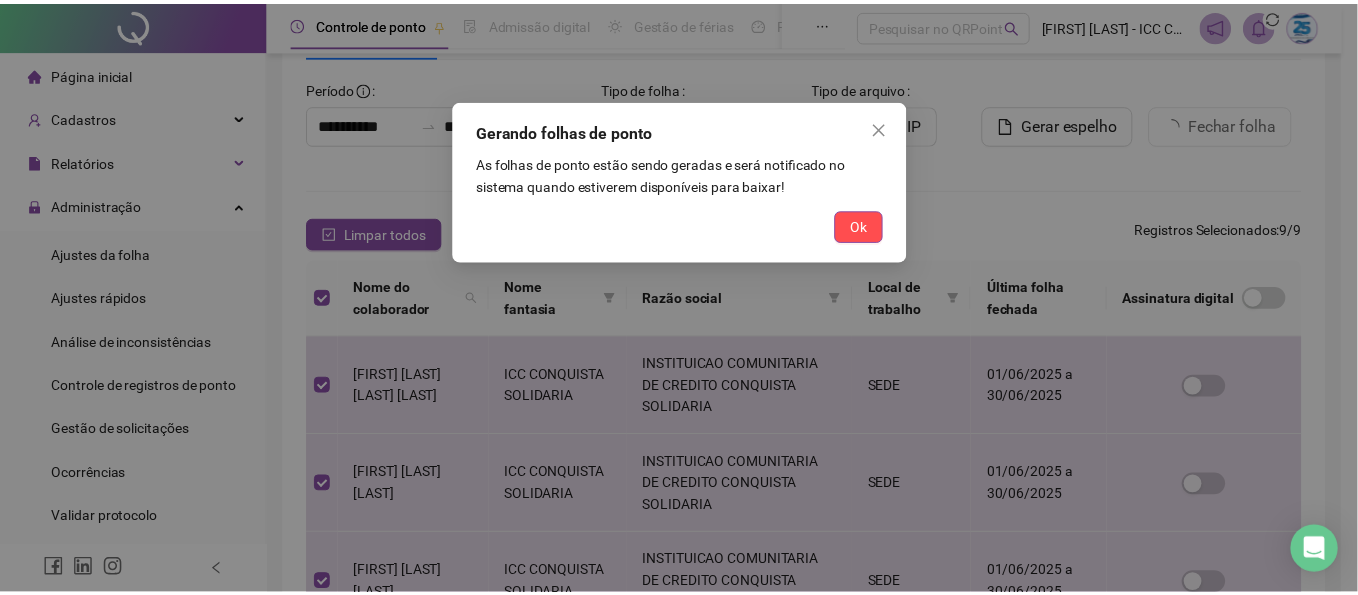 scroll, scrollTop: 132, scrollLeft: 0, axis: vertical 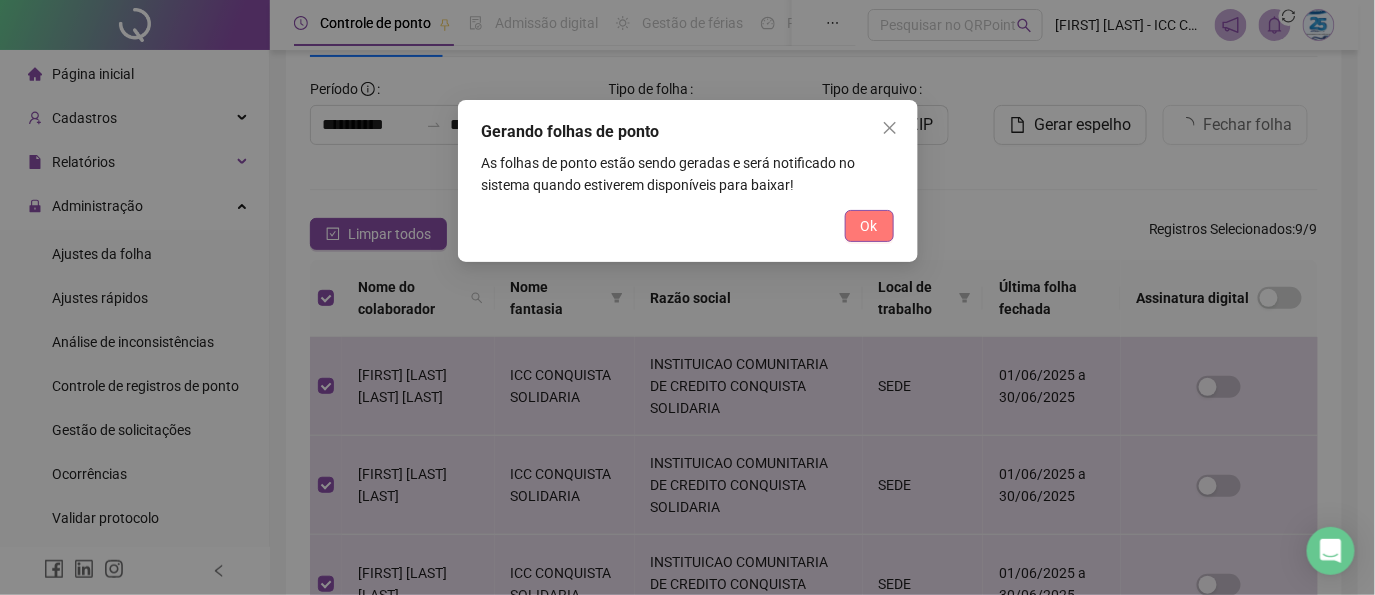 click on "Ok" at bounding box center [869, 226] 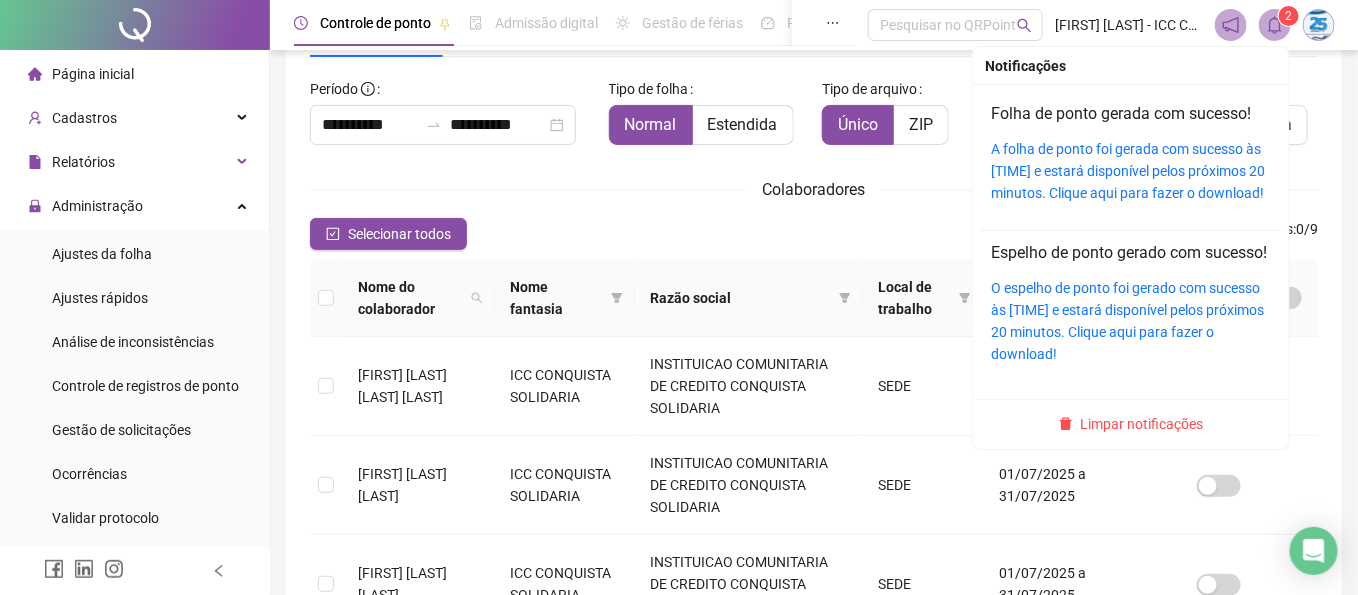 click 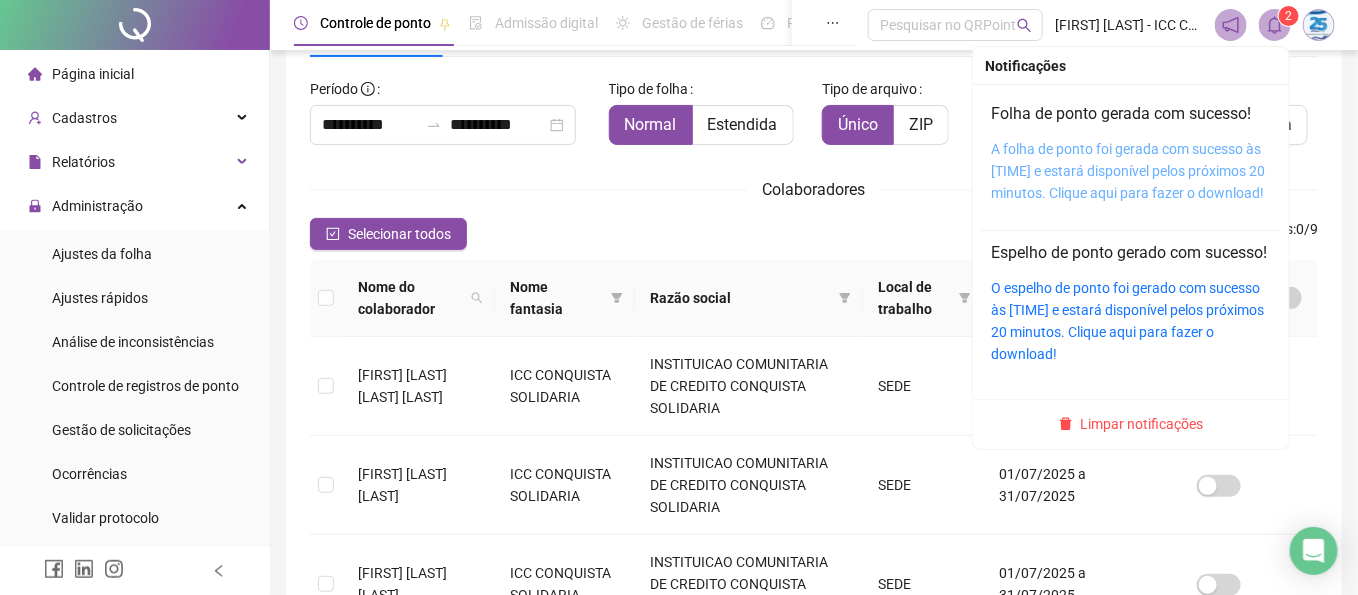 click on "A folha de ponto foi gerada com sucesso às [TIME] e estará disponível pelos próximos 20 minutos.
Clique aqui para fazer o download!" at bounding box center (1128, 171) 